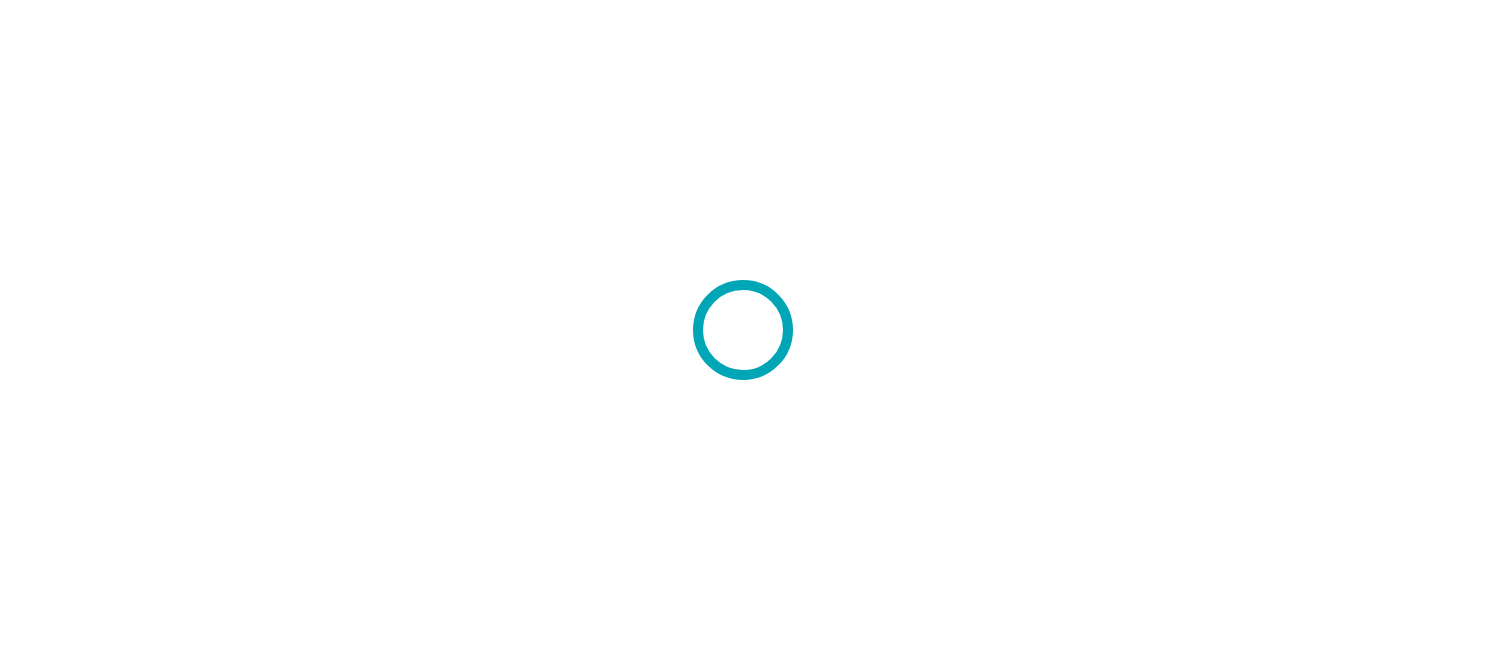 scroll, scrollTop: 0, scrollLeft: 0, axis: both 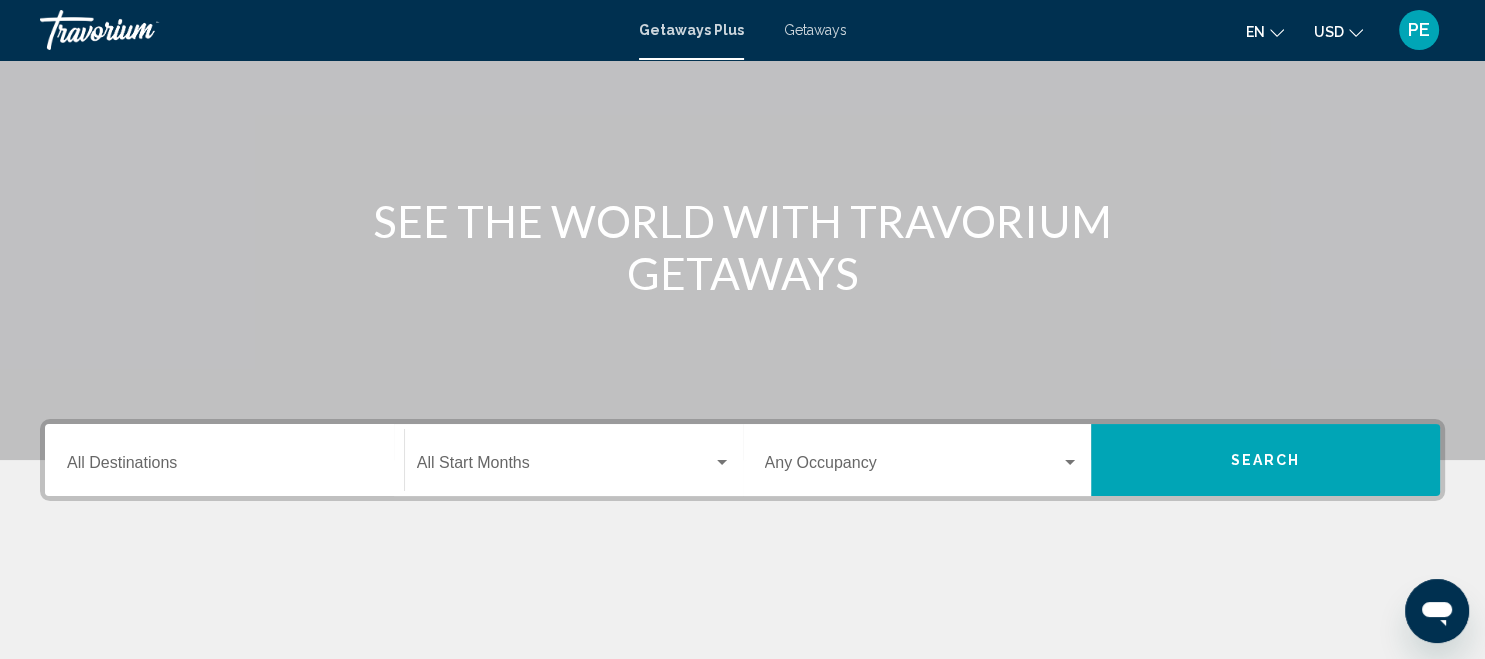 click at bounding box center (722, 462) 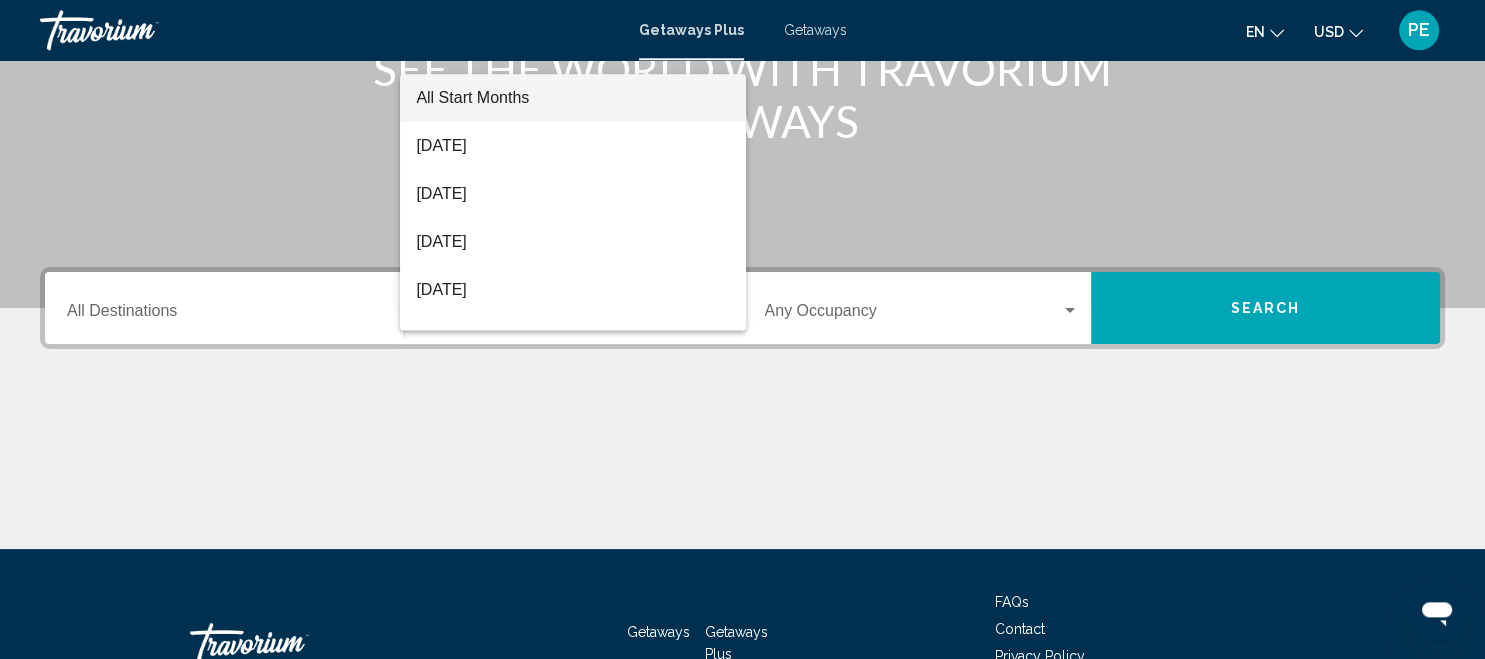 scroll, scrollTop: 285, scrollLeft: 0, axis: vertical 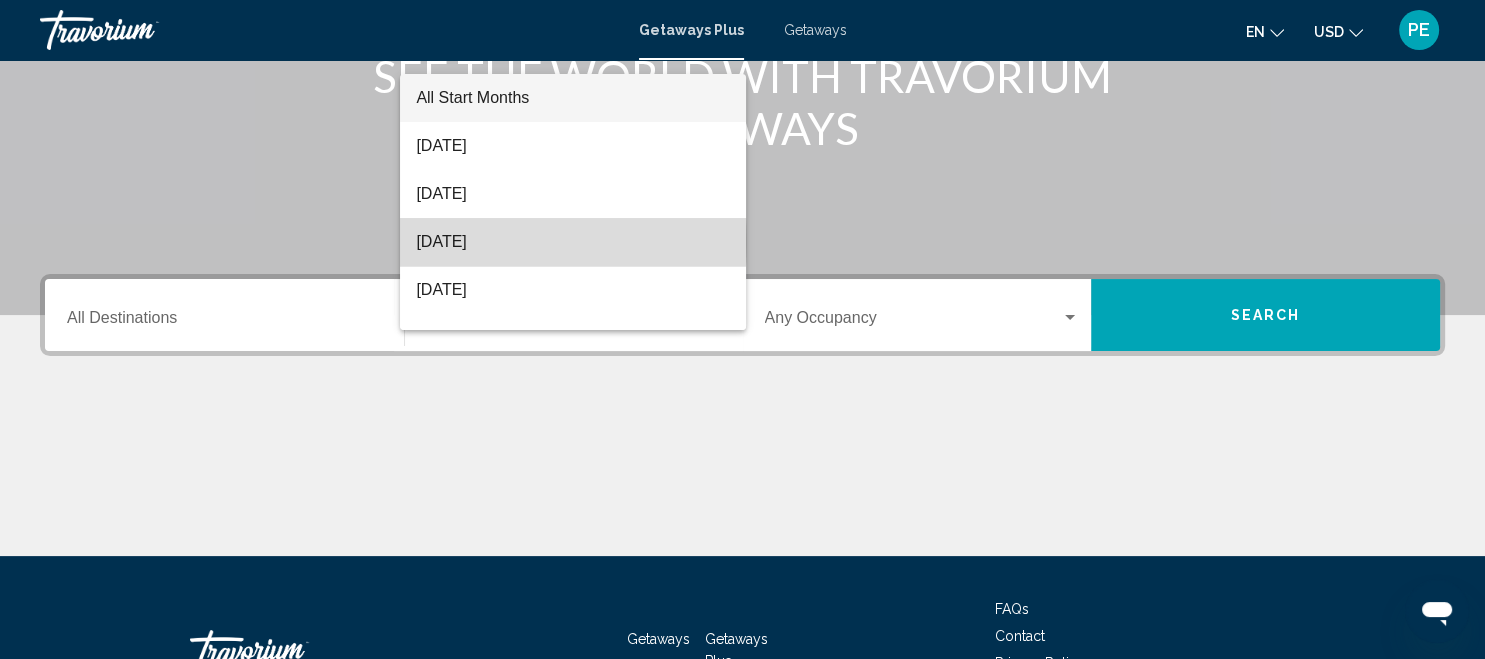 click on "[DATE]" at bounding box center [573, 242] 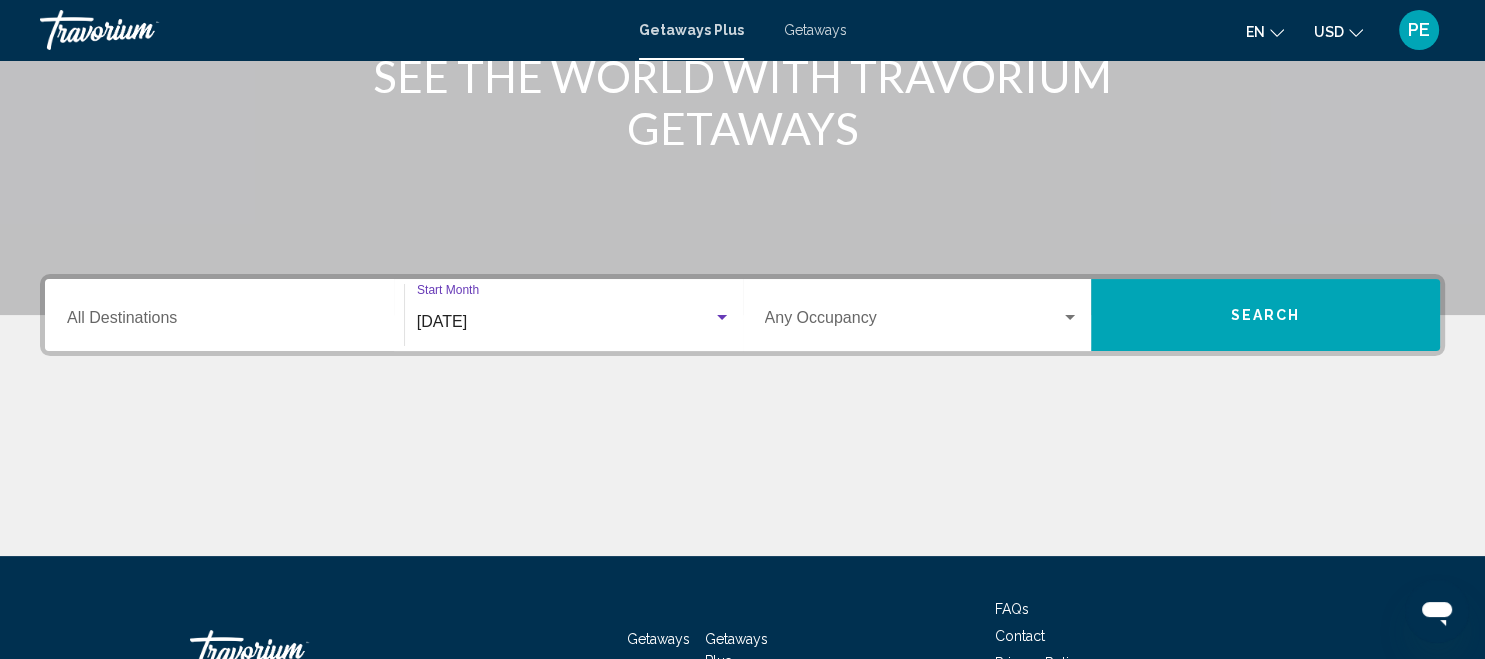 click on "Destination All Destinations" at bounding box center [224, 322] 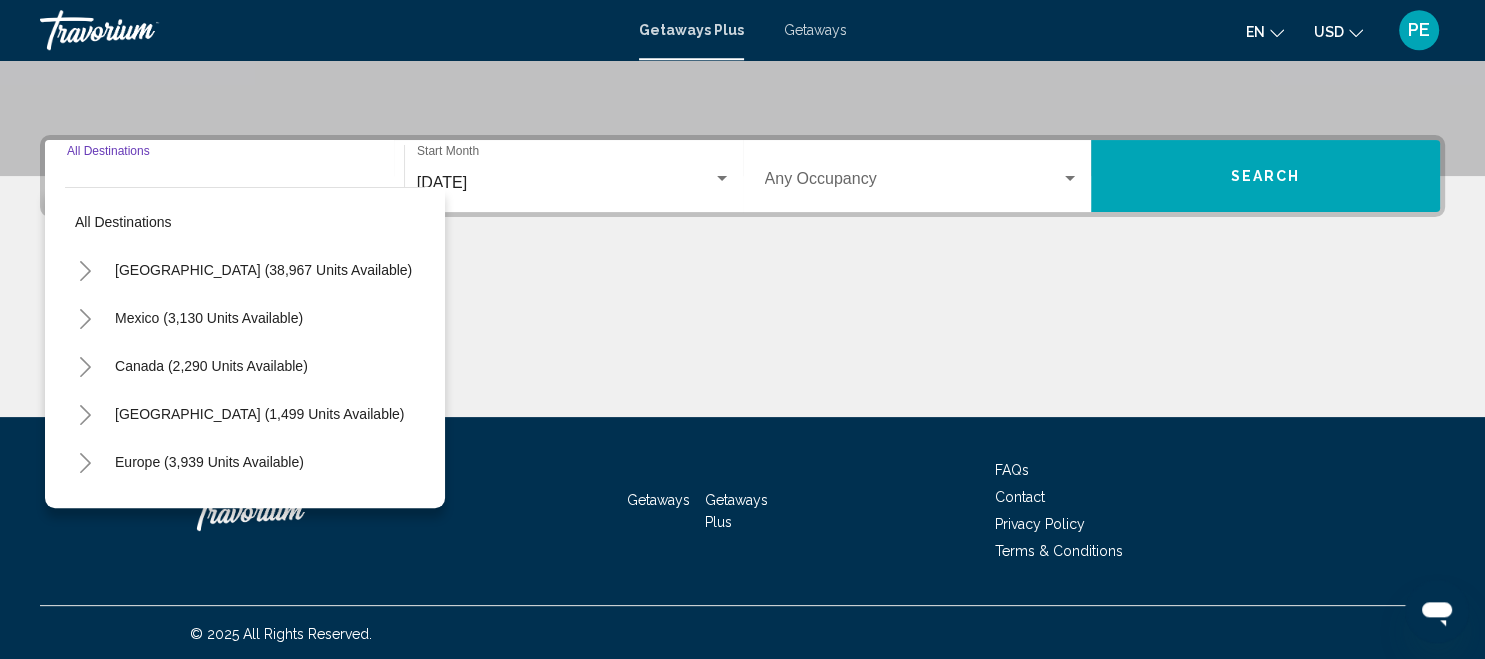 scroll, scrollTop: 426, scrollLeft: 0, axis: vertical 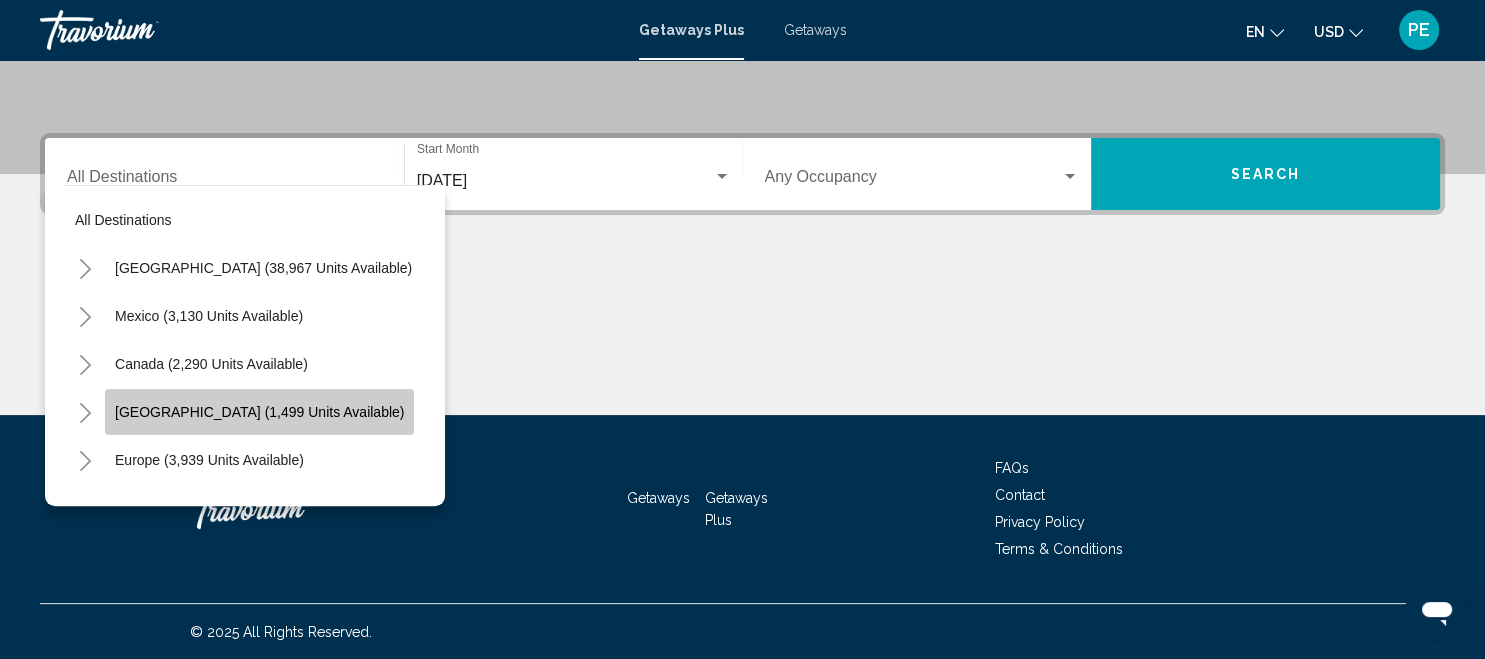 click on "[GEOGRAPHIC_DATA] (1,499 units available)" 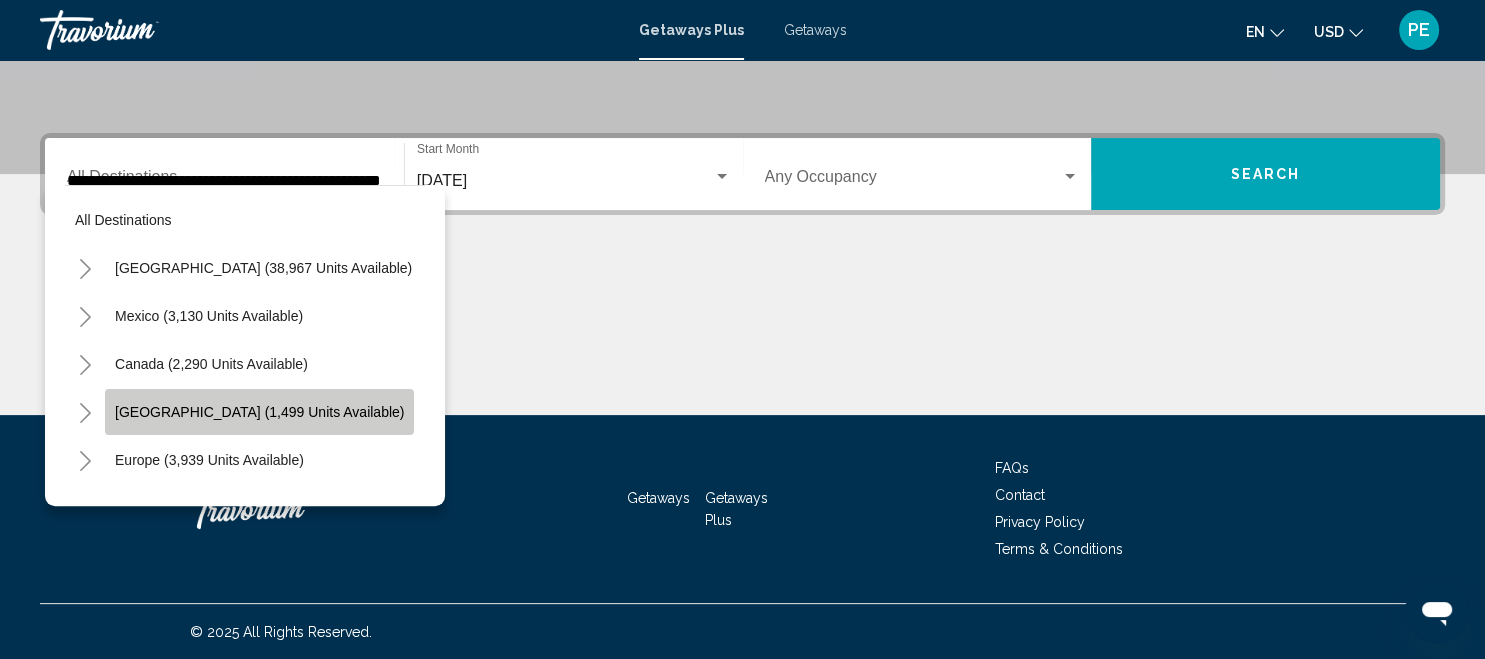 scroll, scrollTop: 0, scrollLeft: 47, axis: horizontal 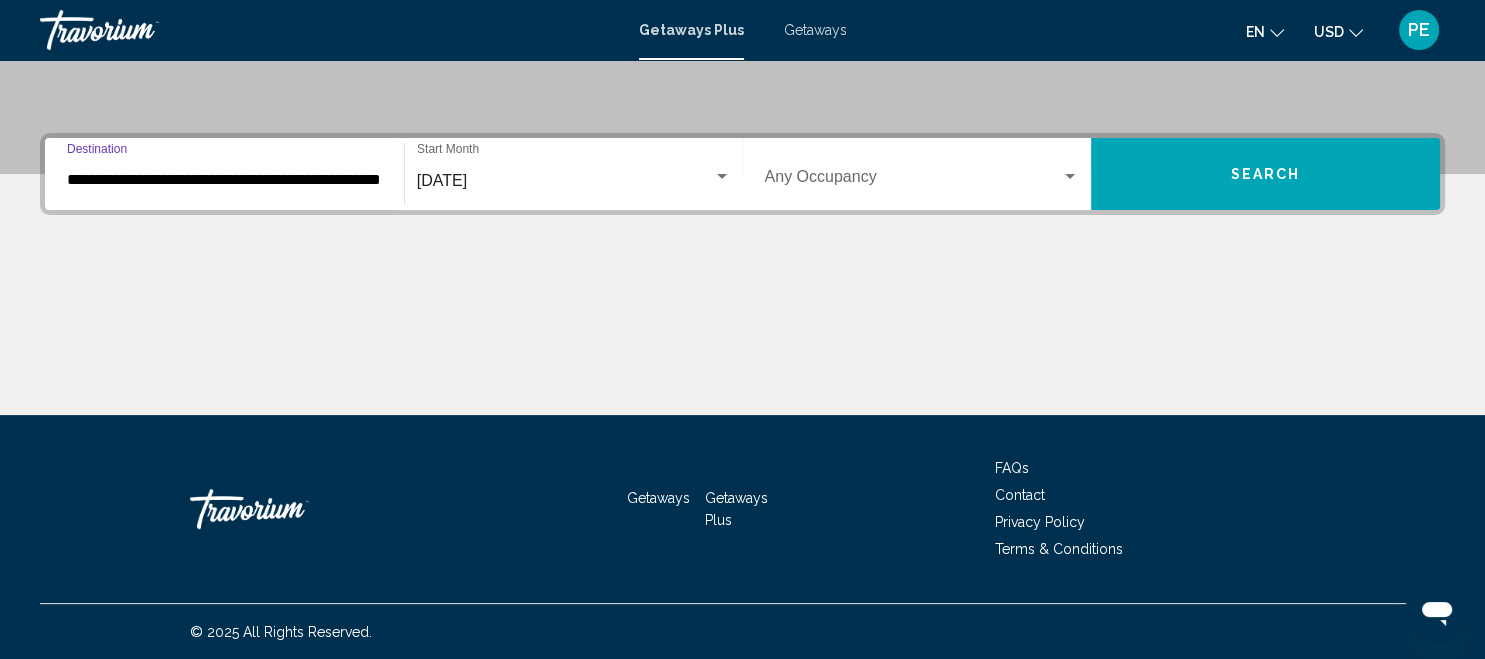 click at bounding box center [1070, 176] 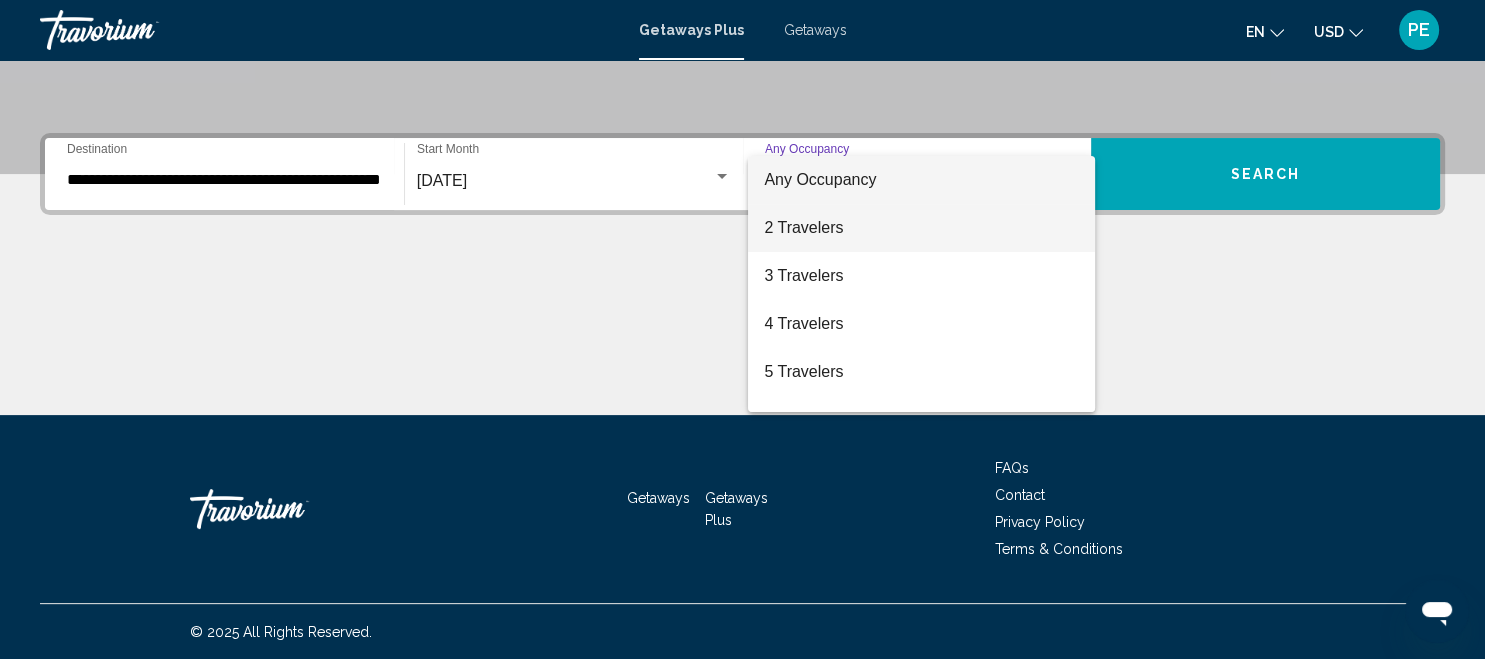 click on "2 Travelers" at bounding box center [921, 228] 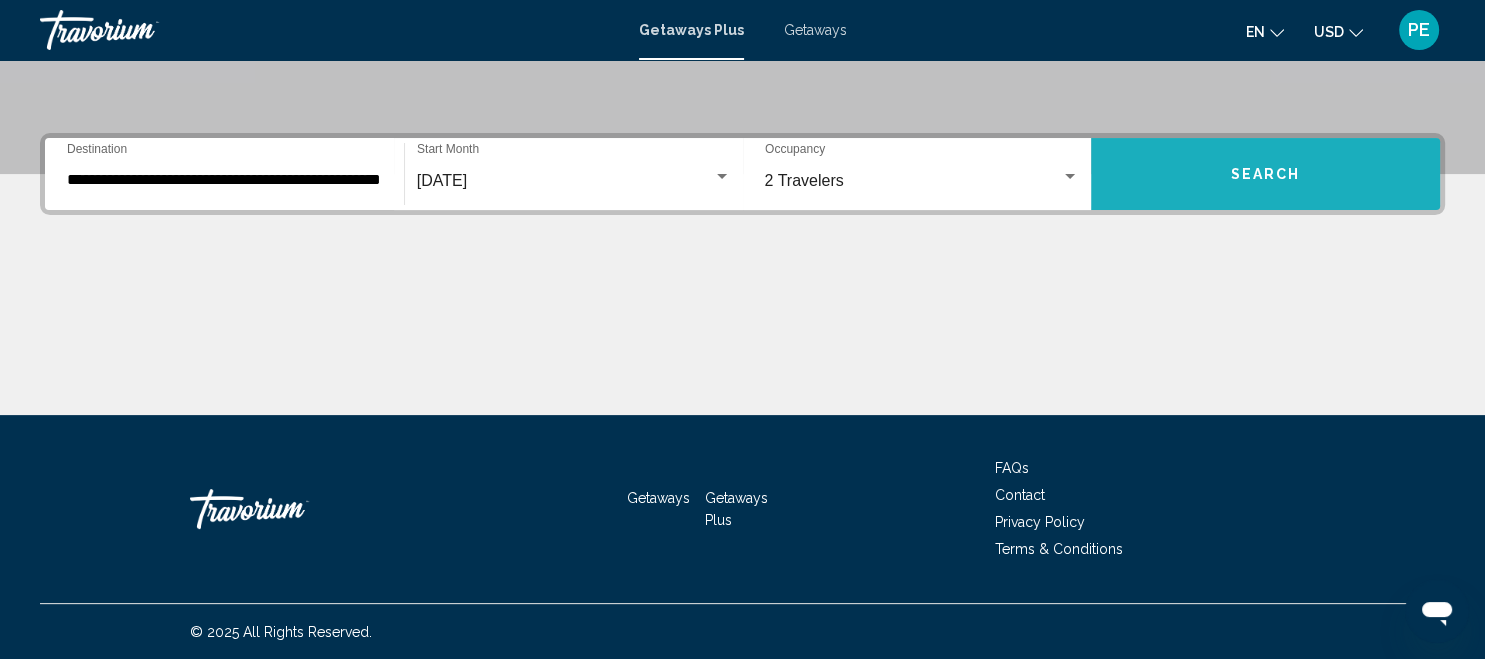 click on "Search" at bounding box center (1266, 175) 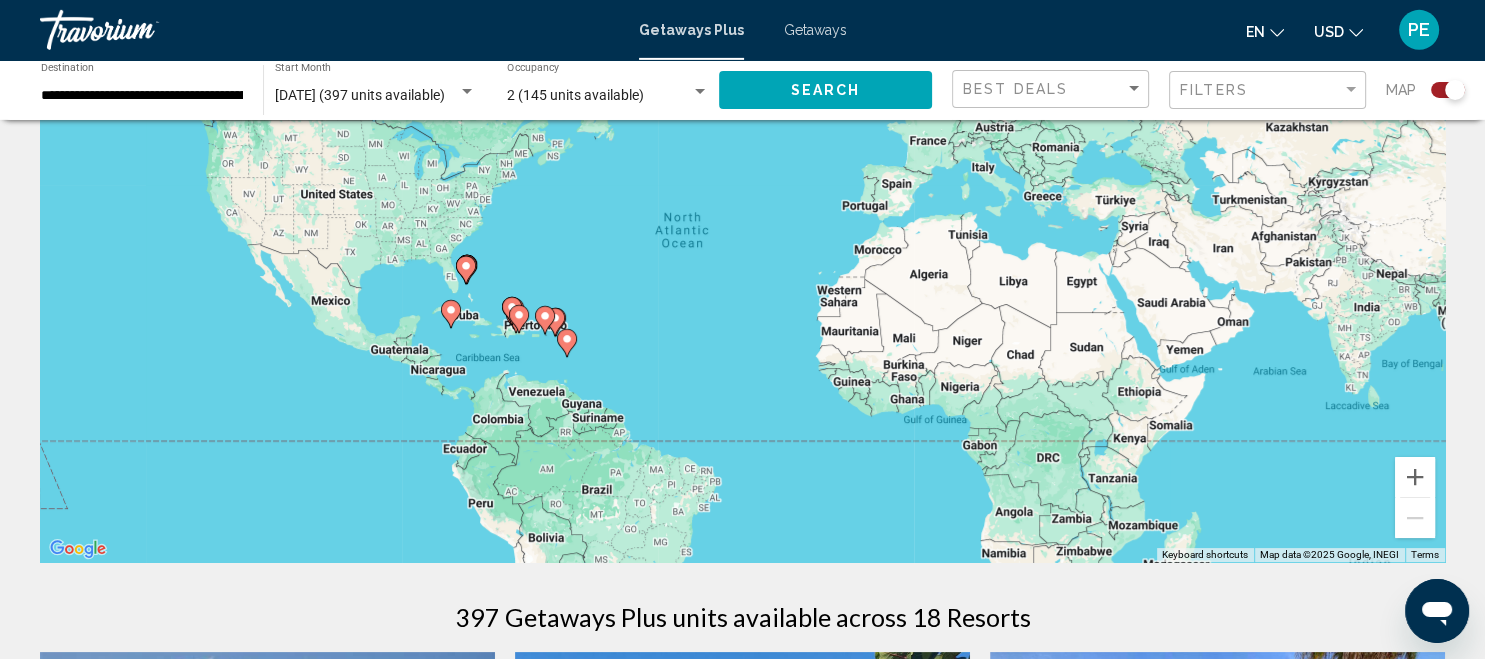 scroll, scrollTop: 211, scrollLeft: 0, axis: vertical 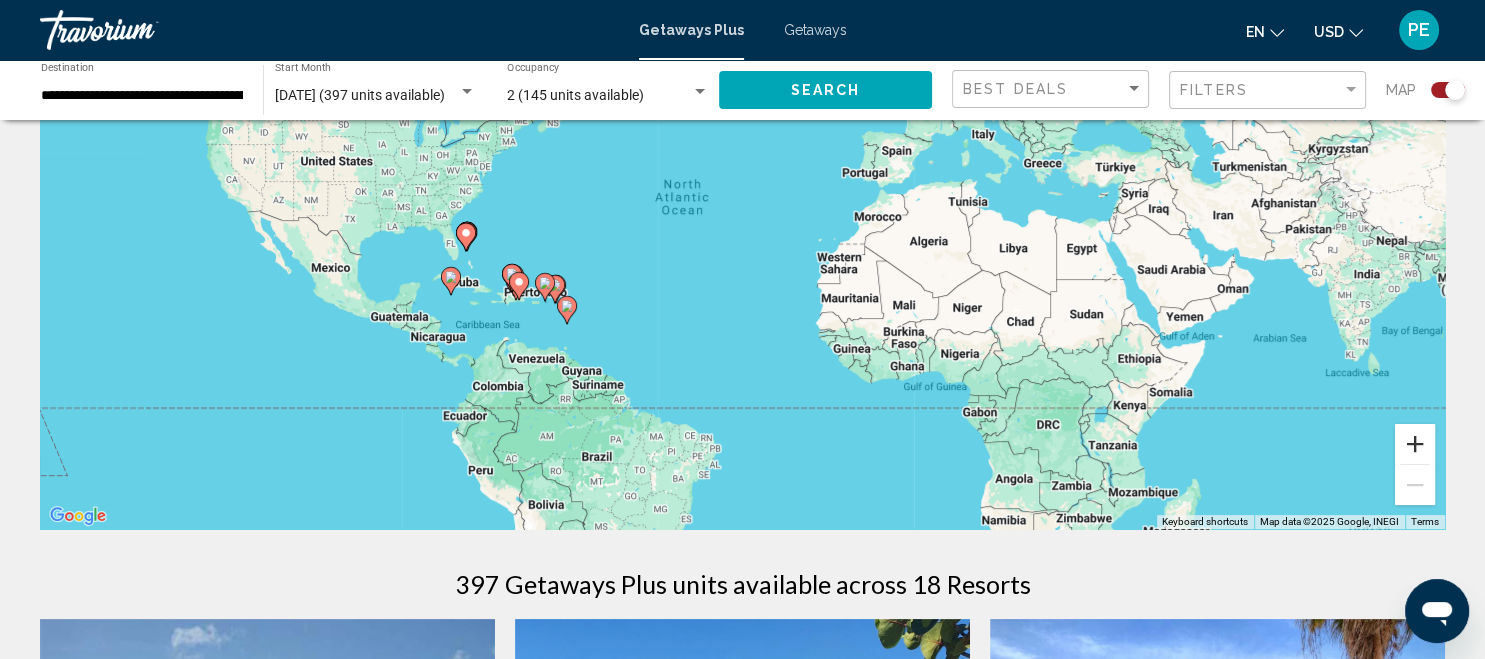 click at bounding box center (1415, 444) 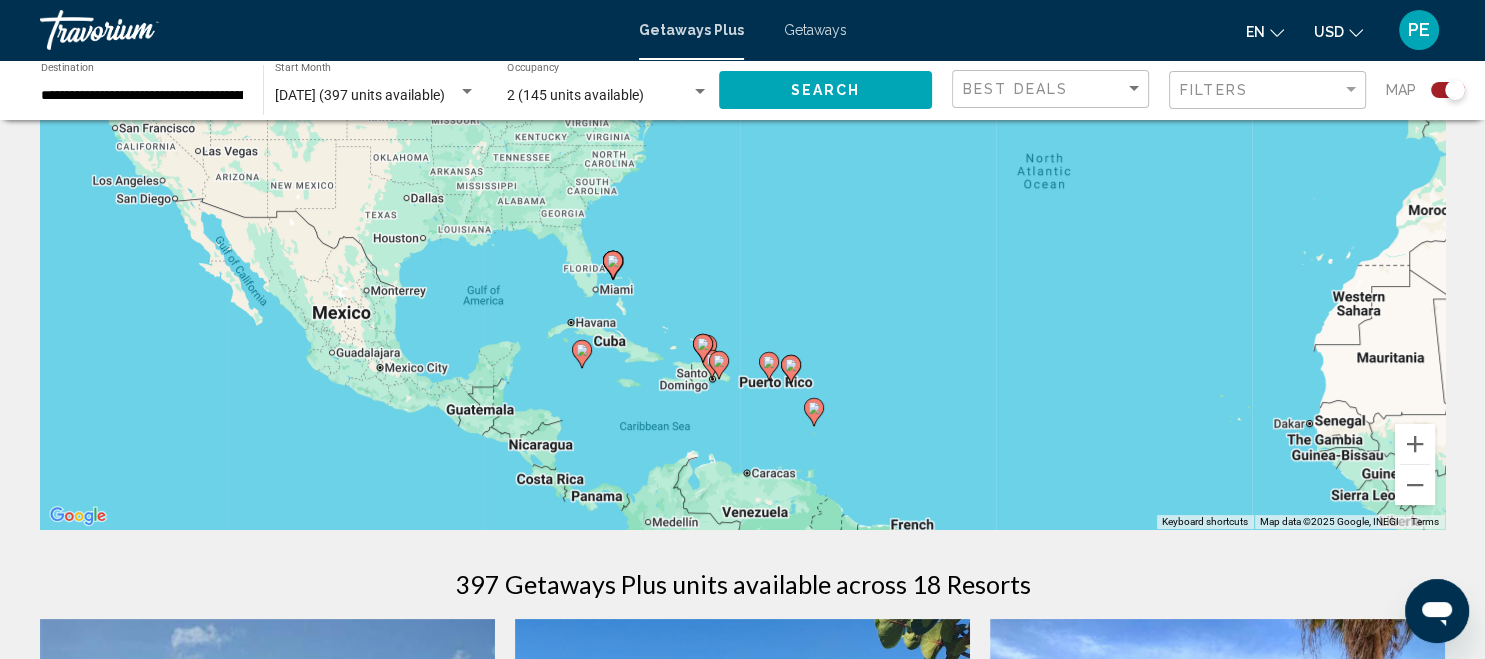 drag, startPoint x: 359, startPoint y: 374, endPoint x: 787, endPoint y: 381, distance: 428.05725 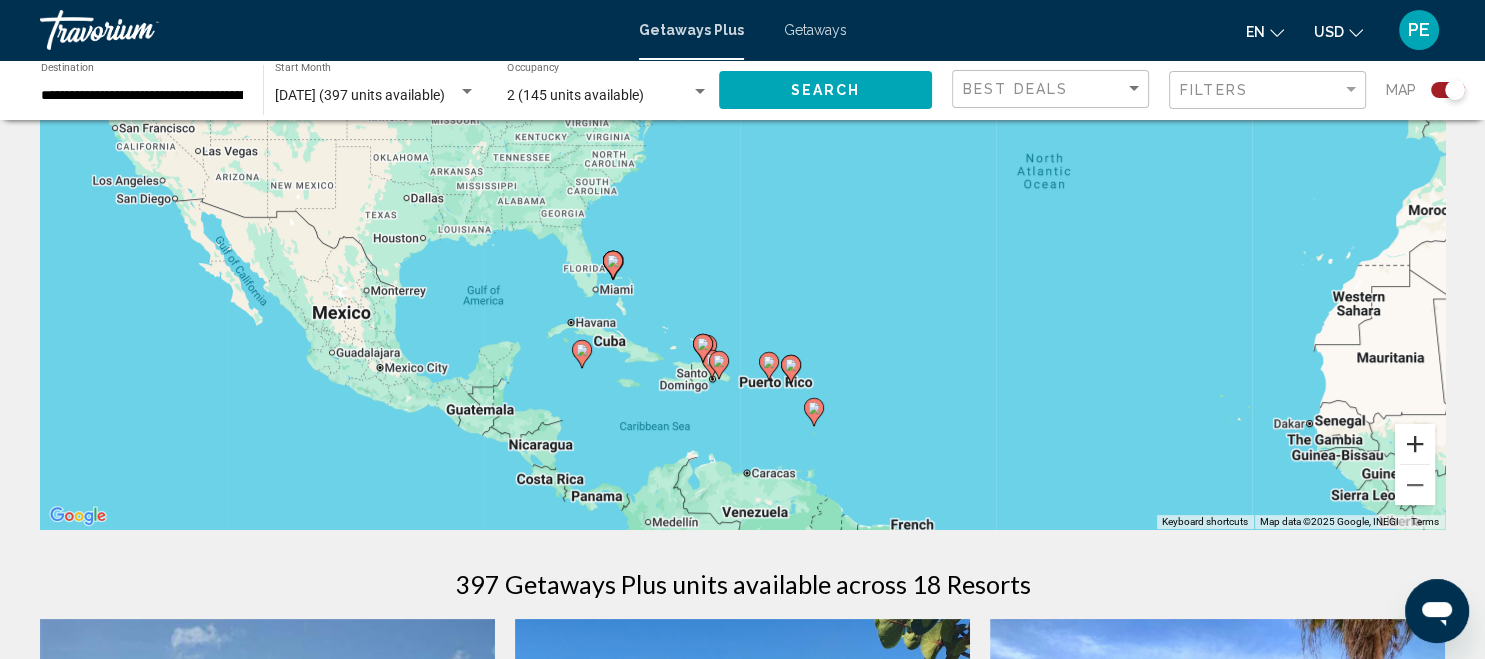 click at bounding box center (1415, 444) 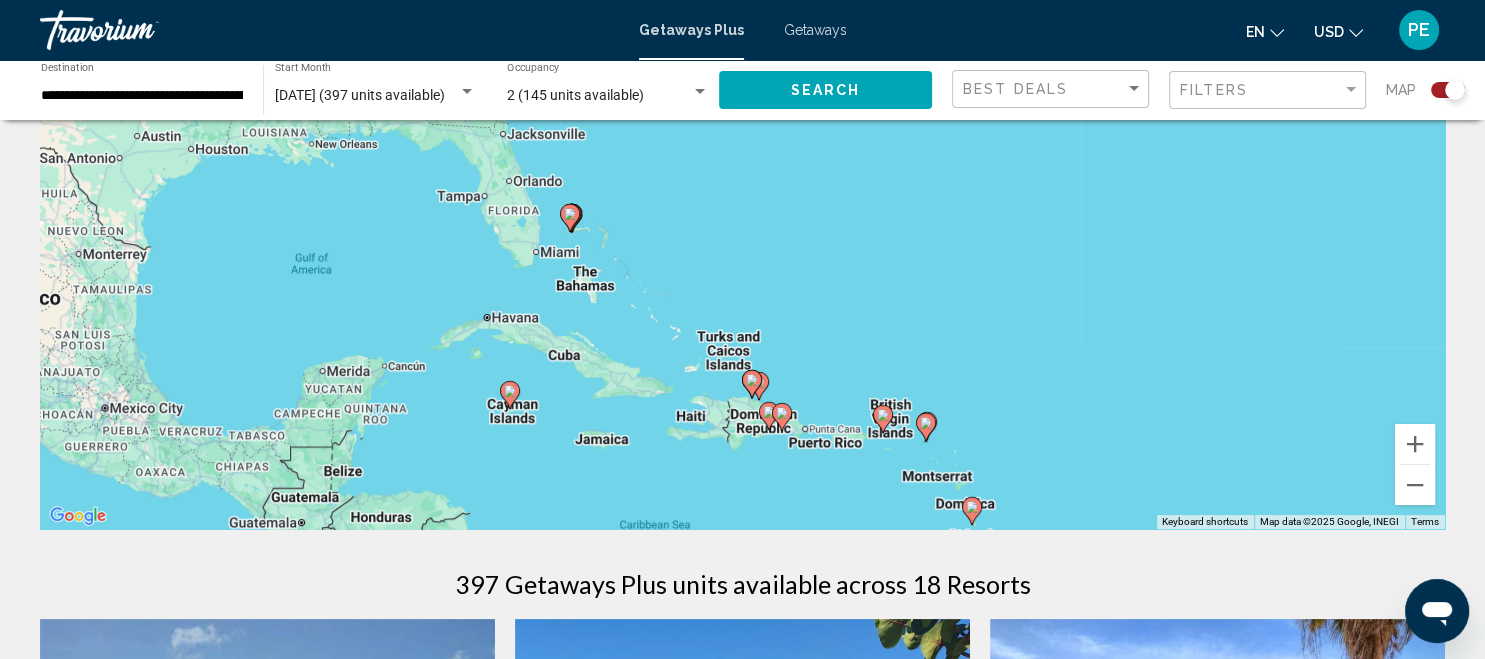 drag, startPoint x: 854, startPoint y: 393, endPoint x: 942, endPoint y: 292, distance: 133.95895 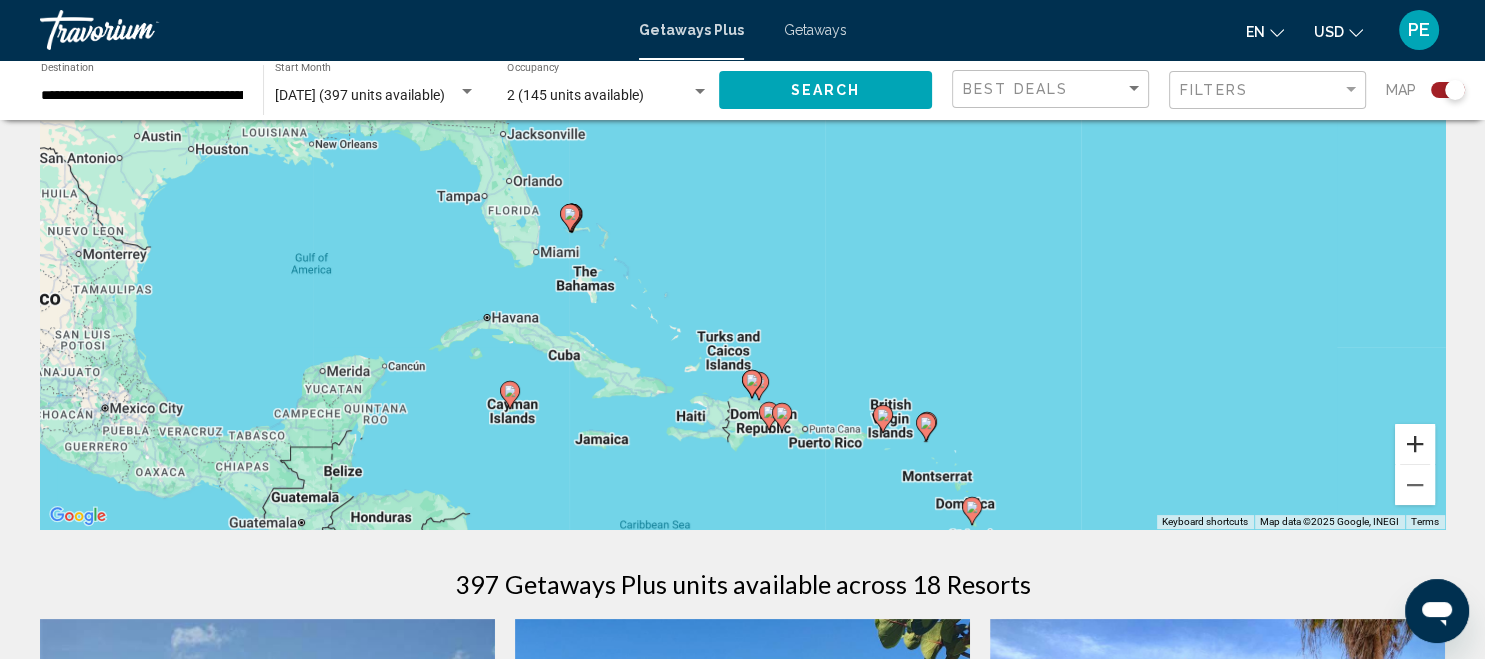 click at bounding box center (1415, 444) 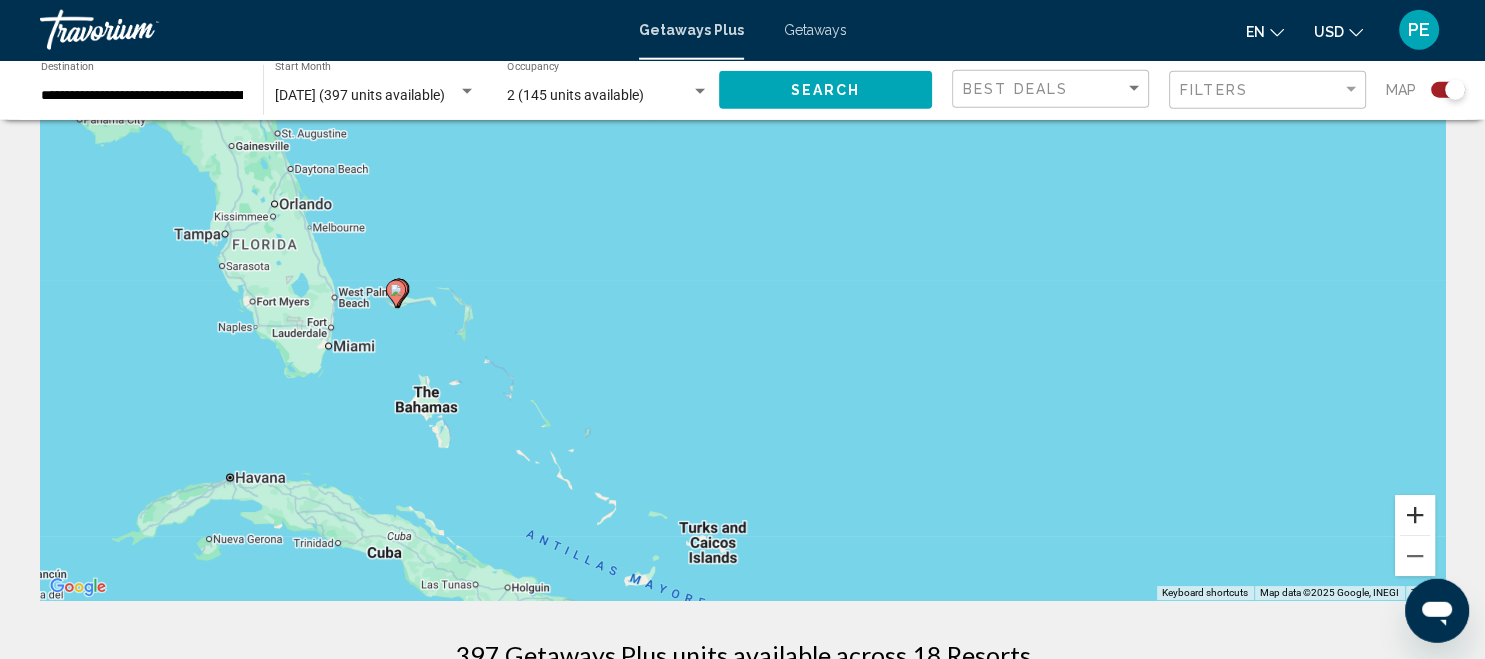 scroll, scrollTop: 0, scrollLeft: 0, axis: both 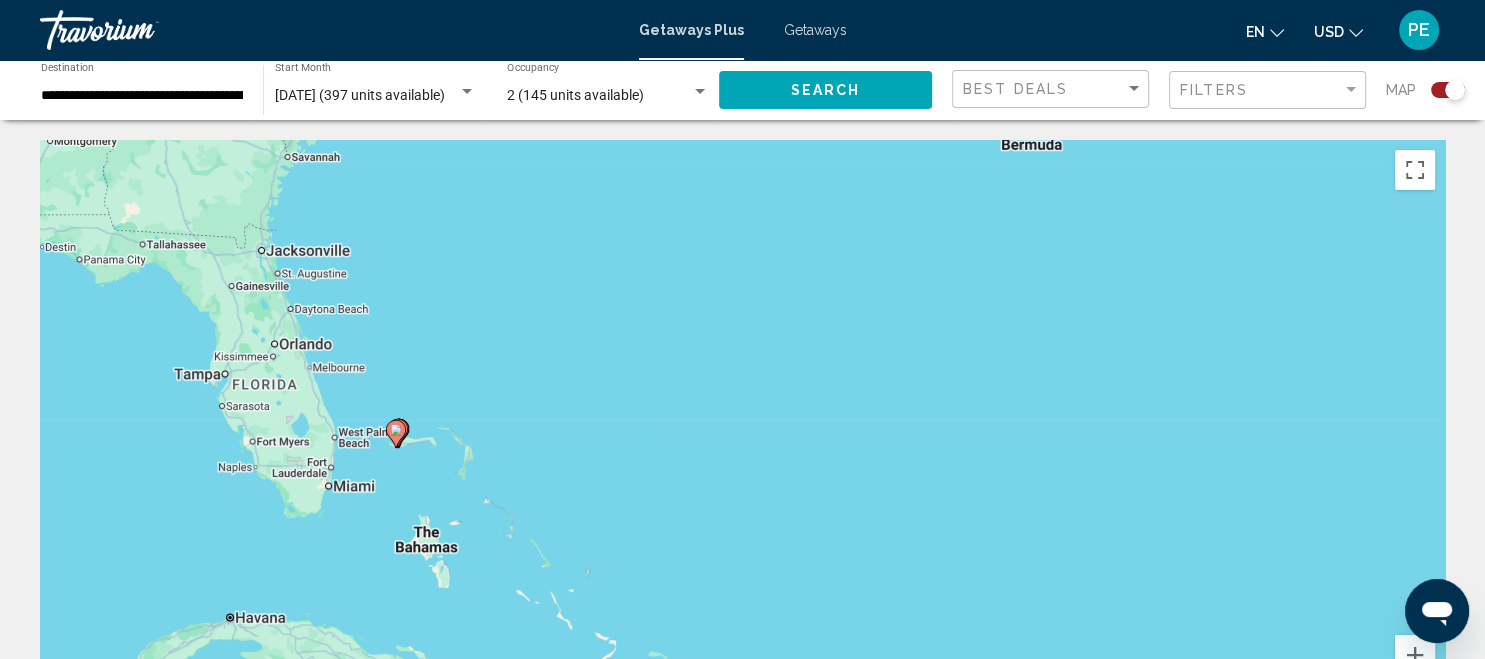 click 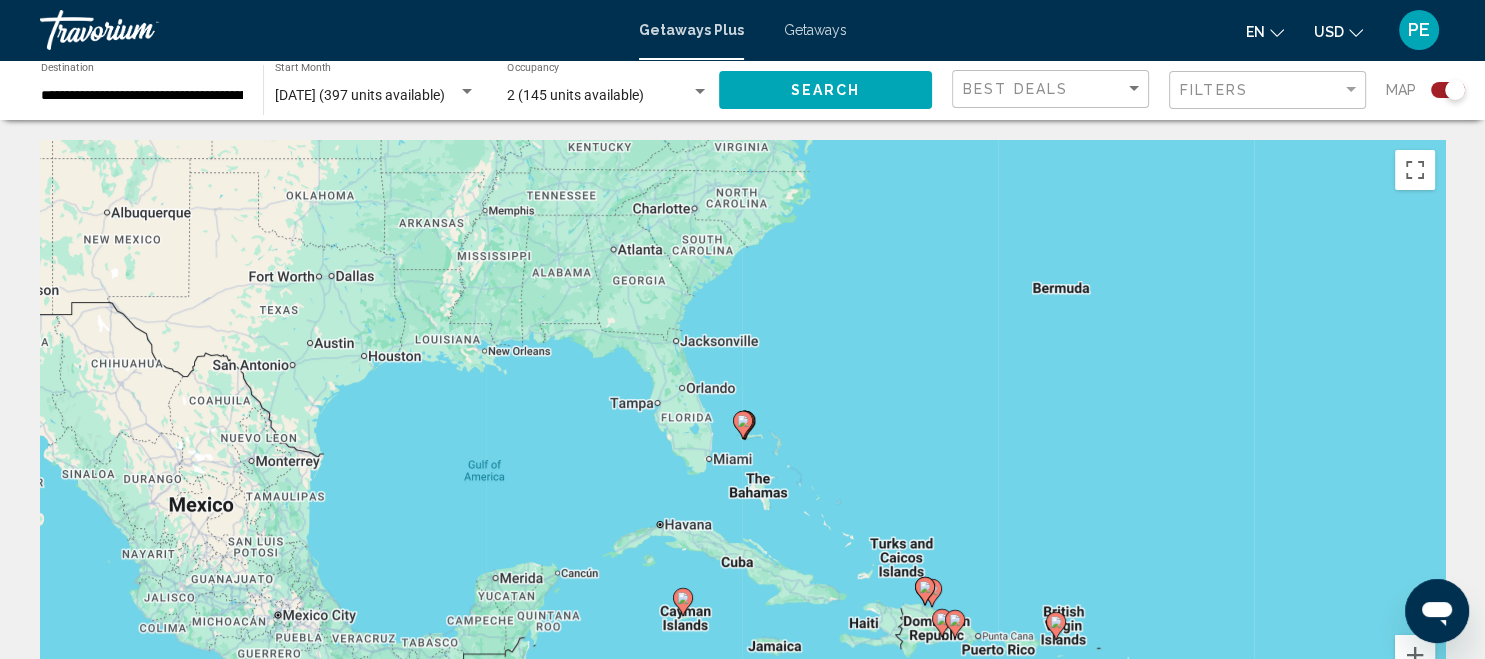 click 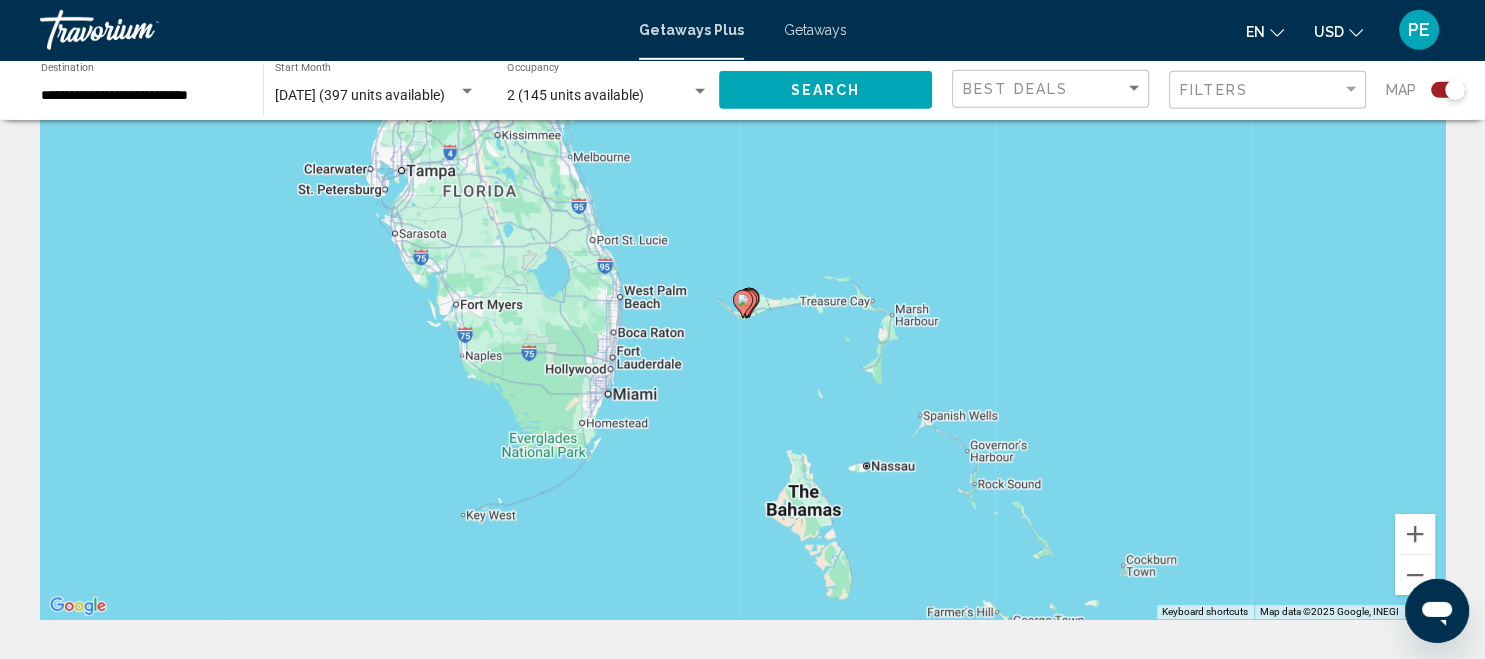 scroll, scrollTop: 140, scrollLeft: 0, axis: vertical 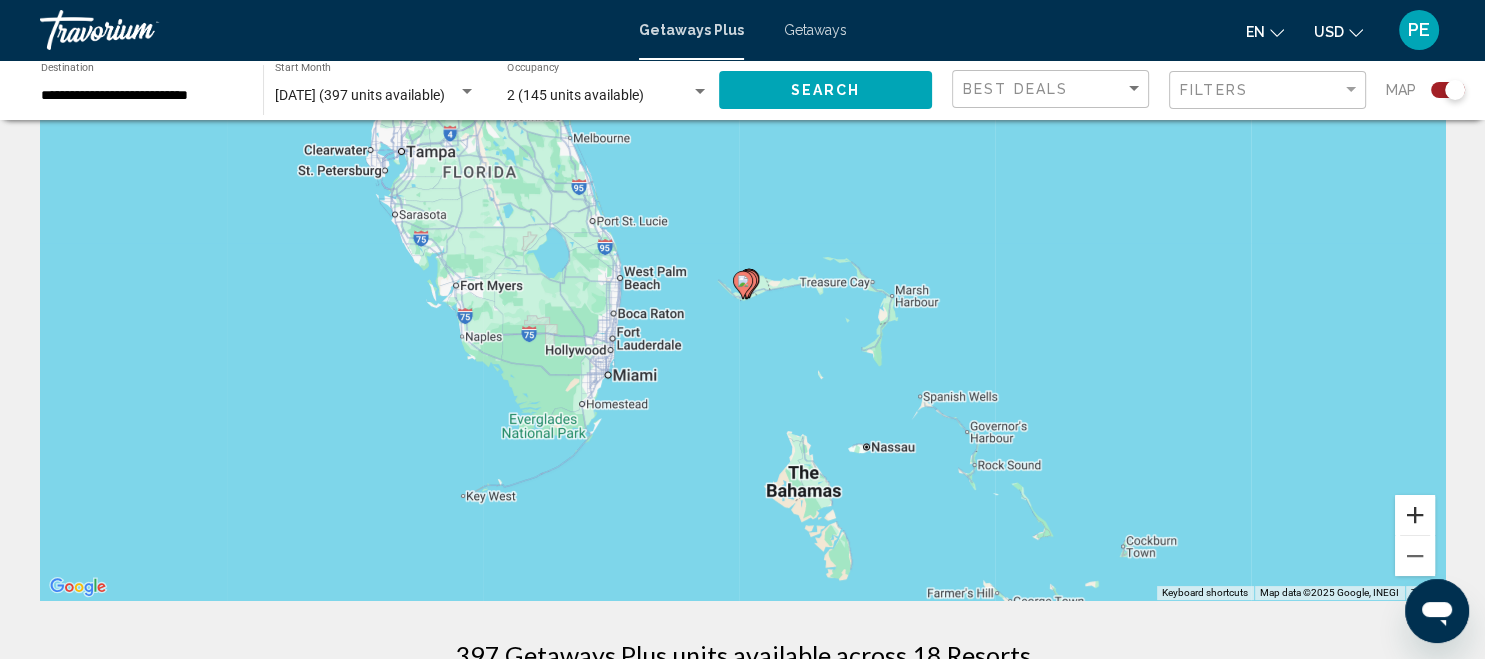 click at bounding box center [1415, 515] 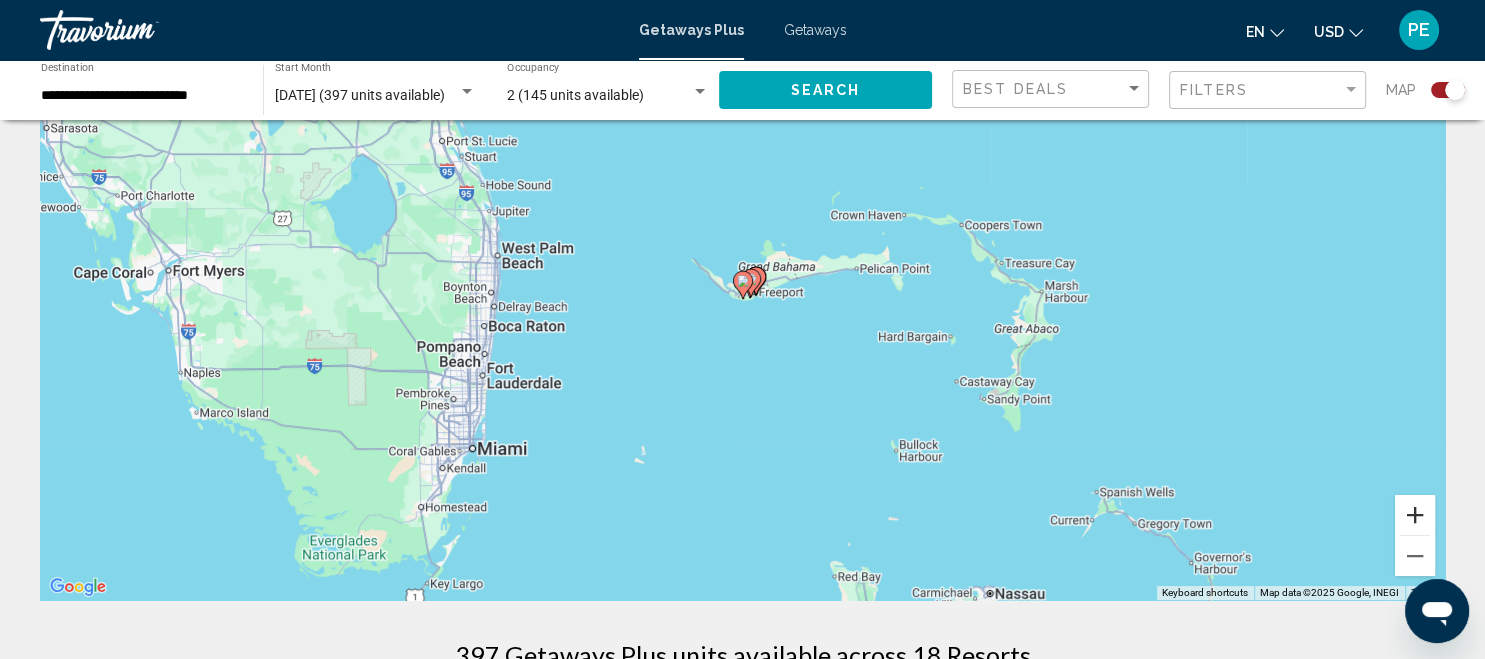 click at bounding box center [1415, 515] 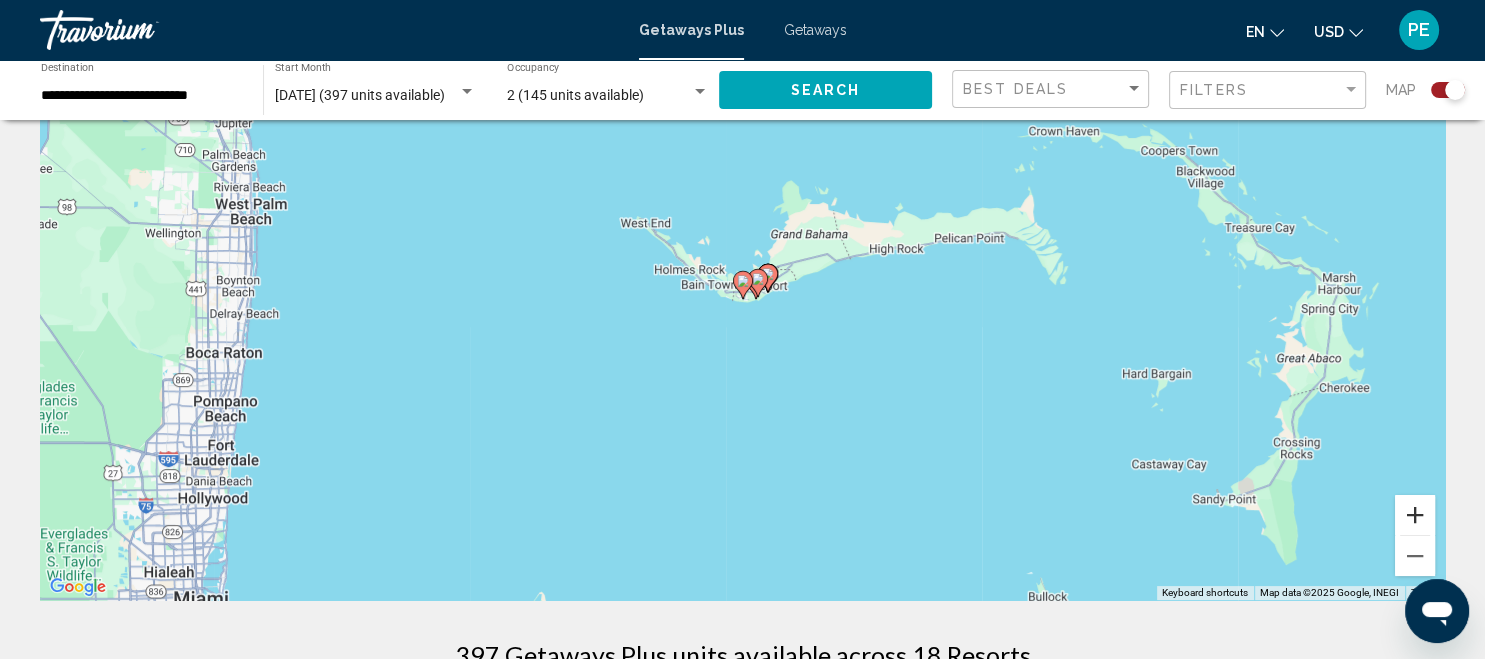 click at bounding box center [1415, 515] 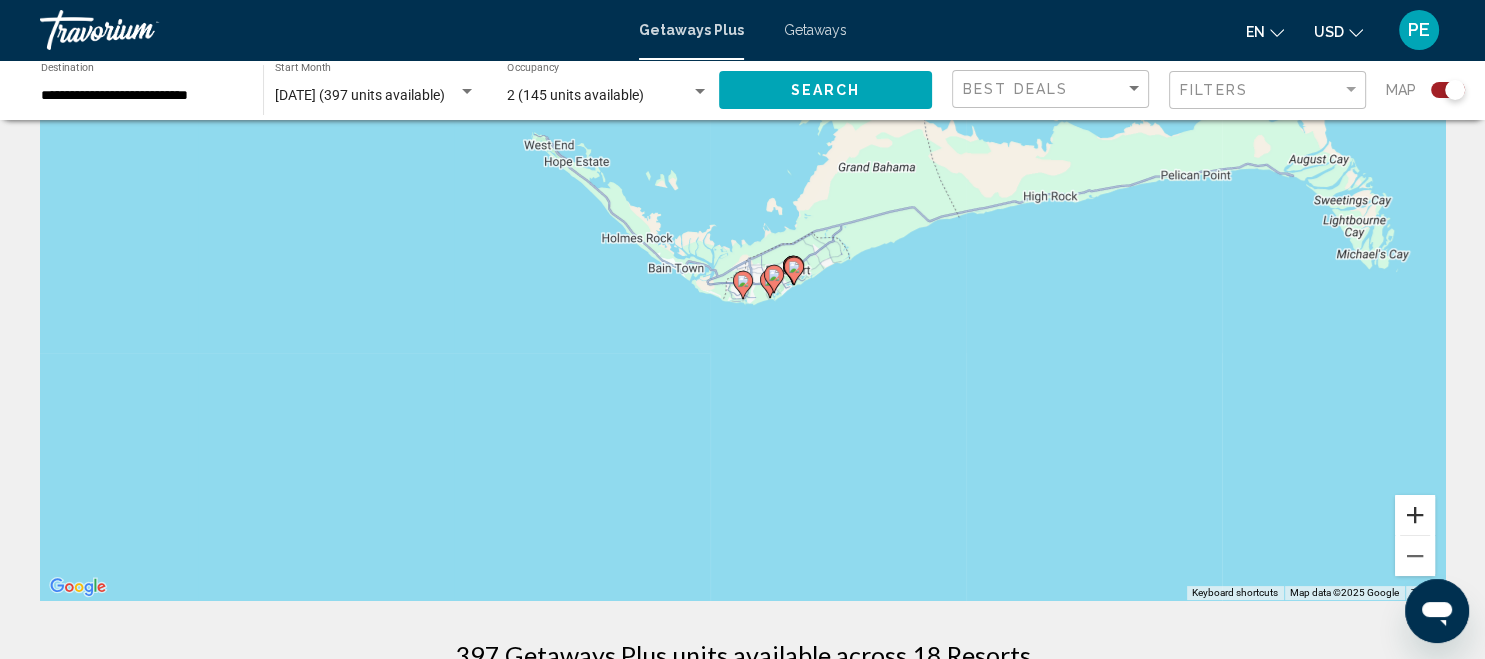click at bounding box center (1415, 515) 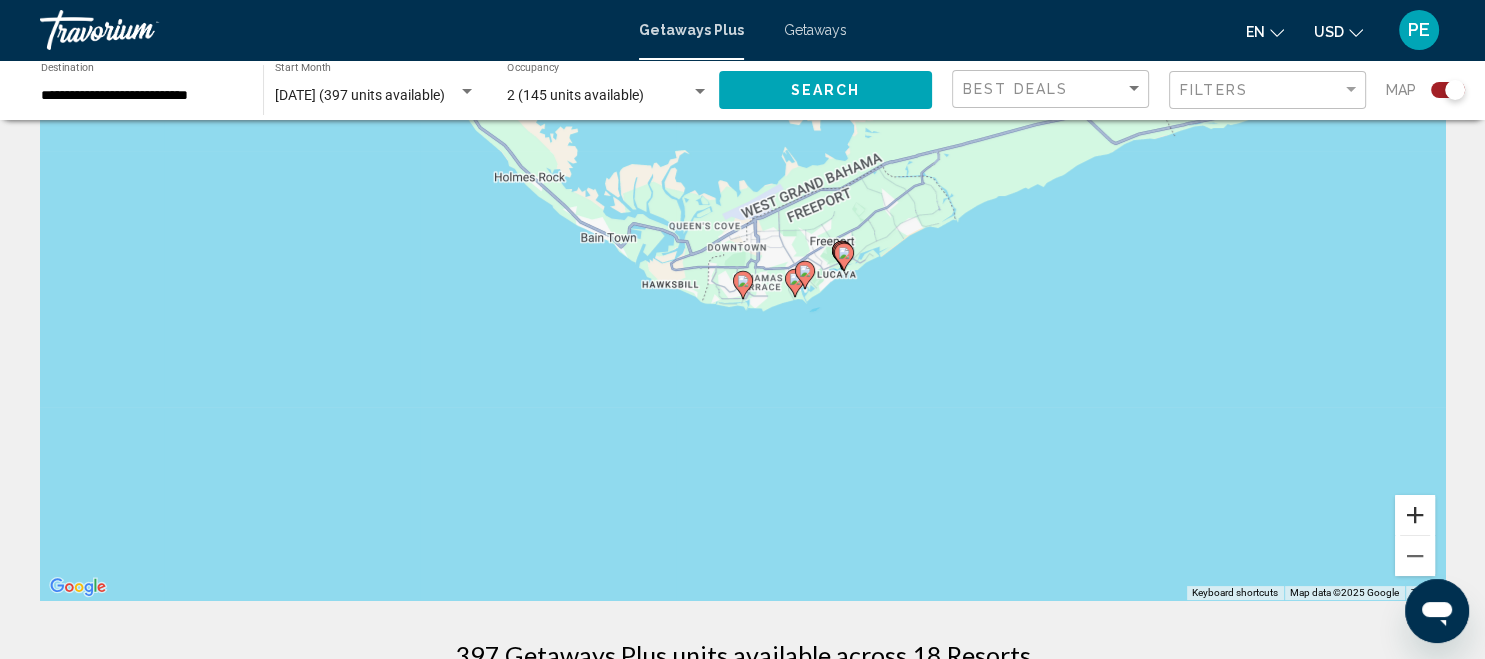 click at bounding box center [1415, 515] 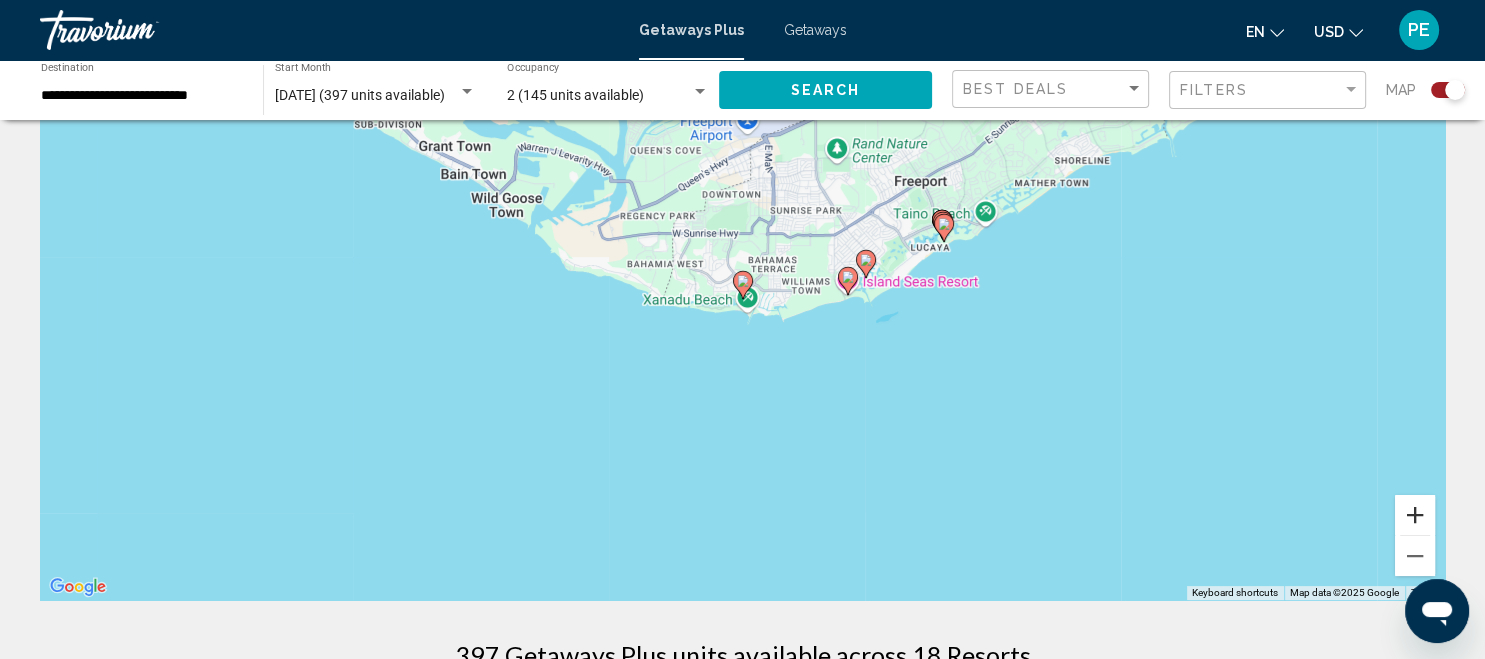 click at bounding box center [1415, 515] 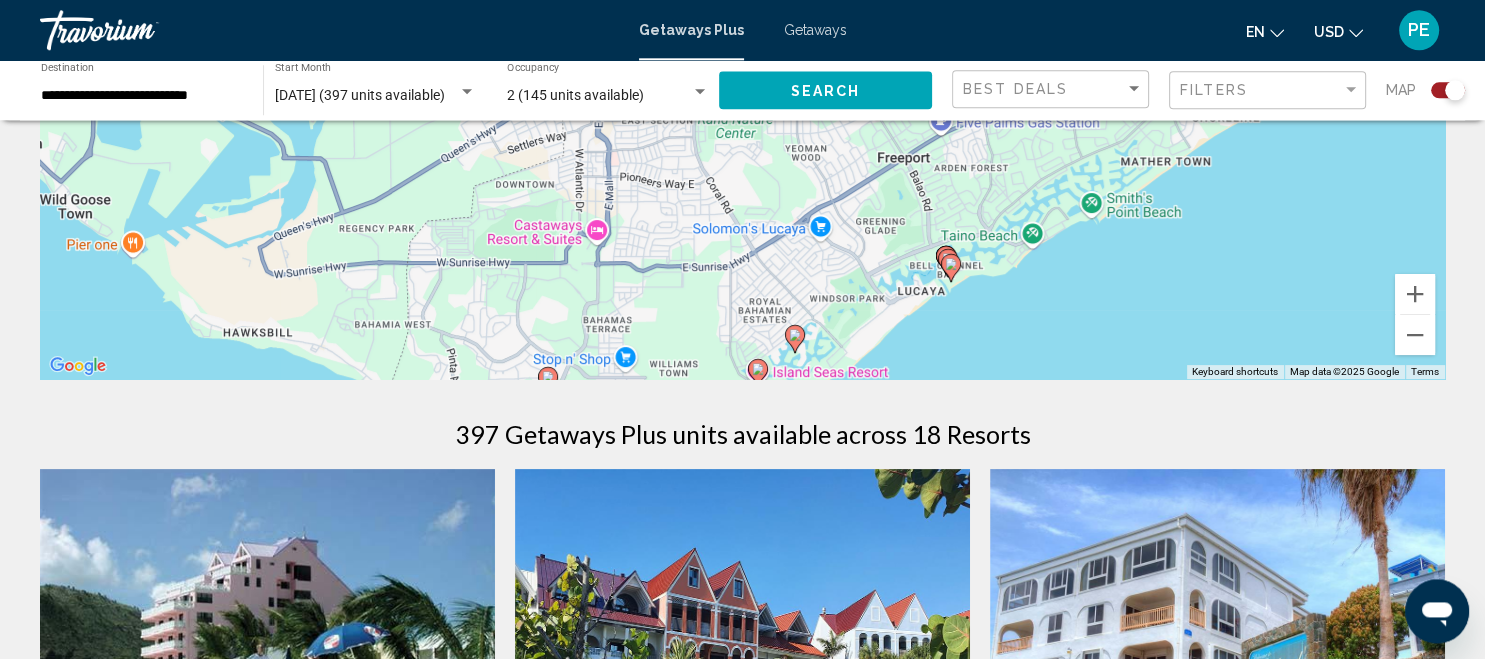 scroll, scrollTop: 622, scrollLeft: 0, axis: vertical 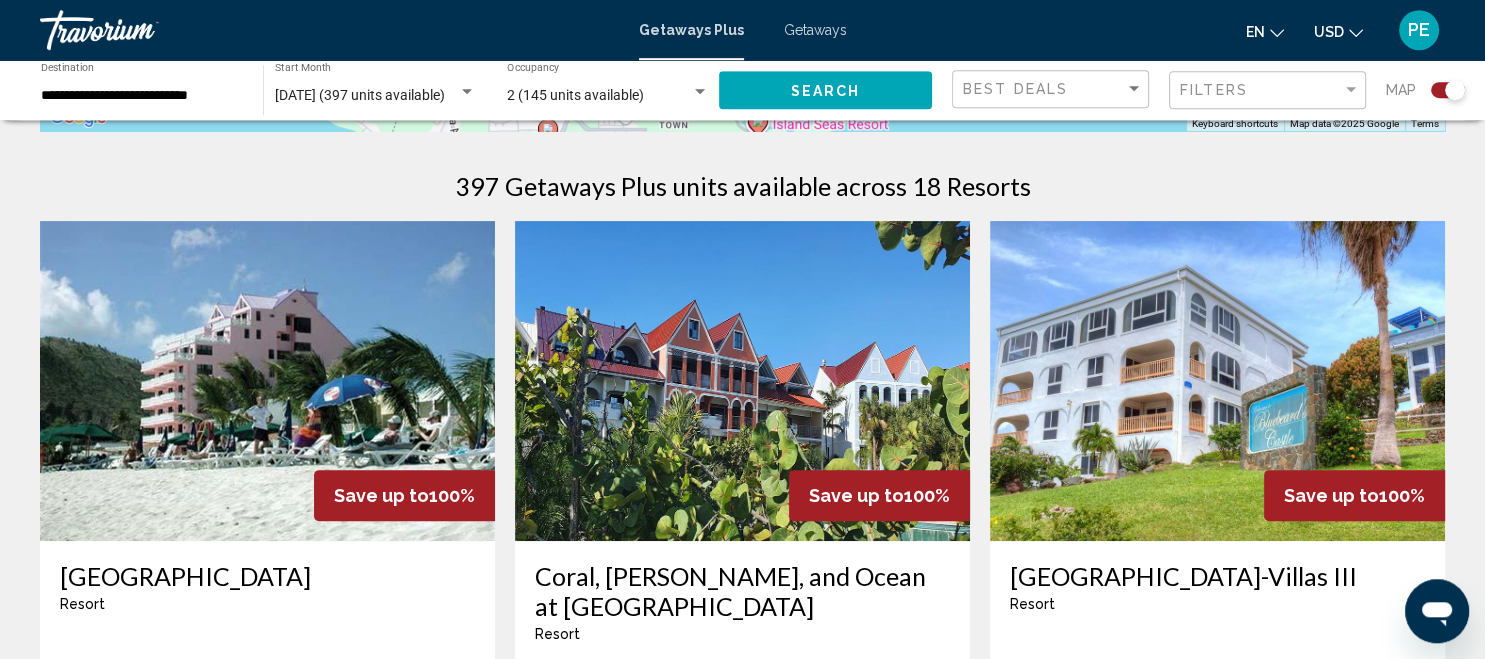 drag, startPoint x: 938, startPoint y: 410, endPoint x: 741, endPoint y: 488, distance: 211.87968 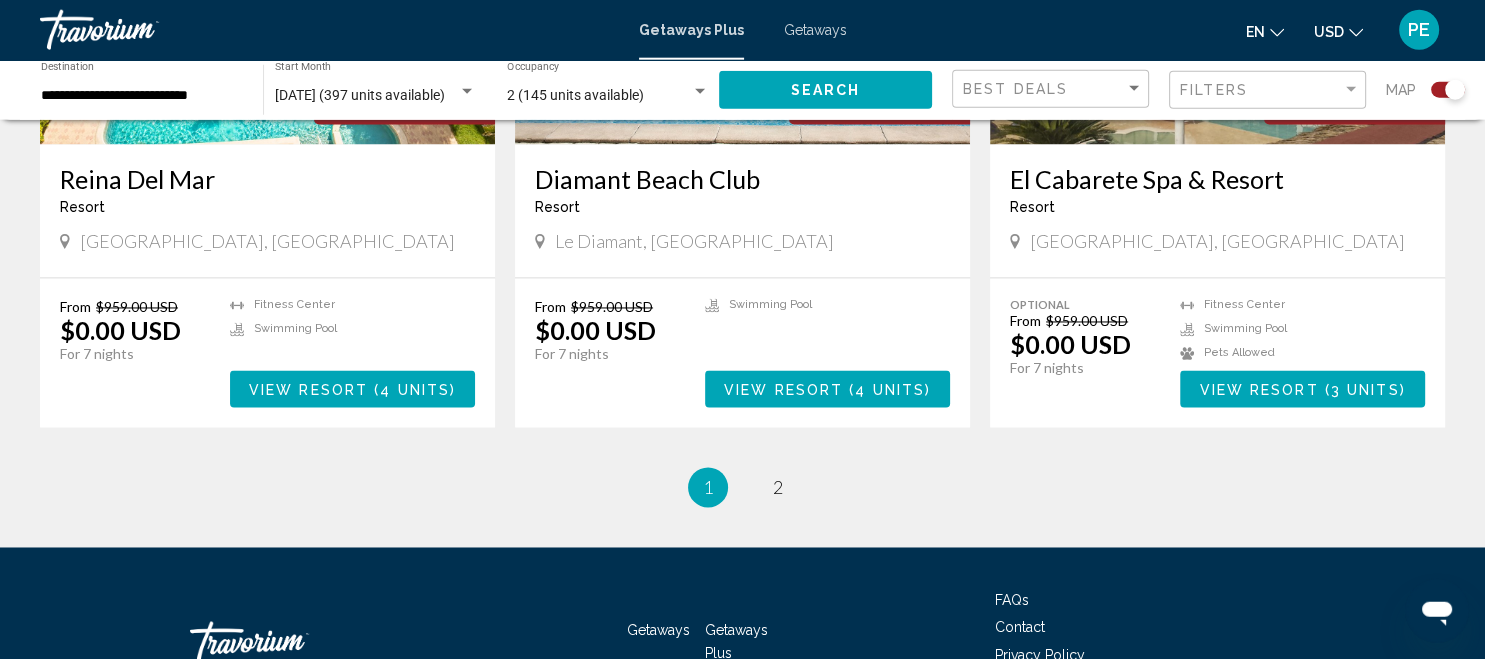 scroll, scrollTop: 3097, scrollLeft: 0, axis: vertical 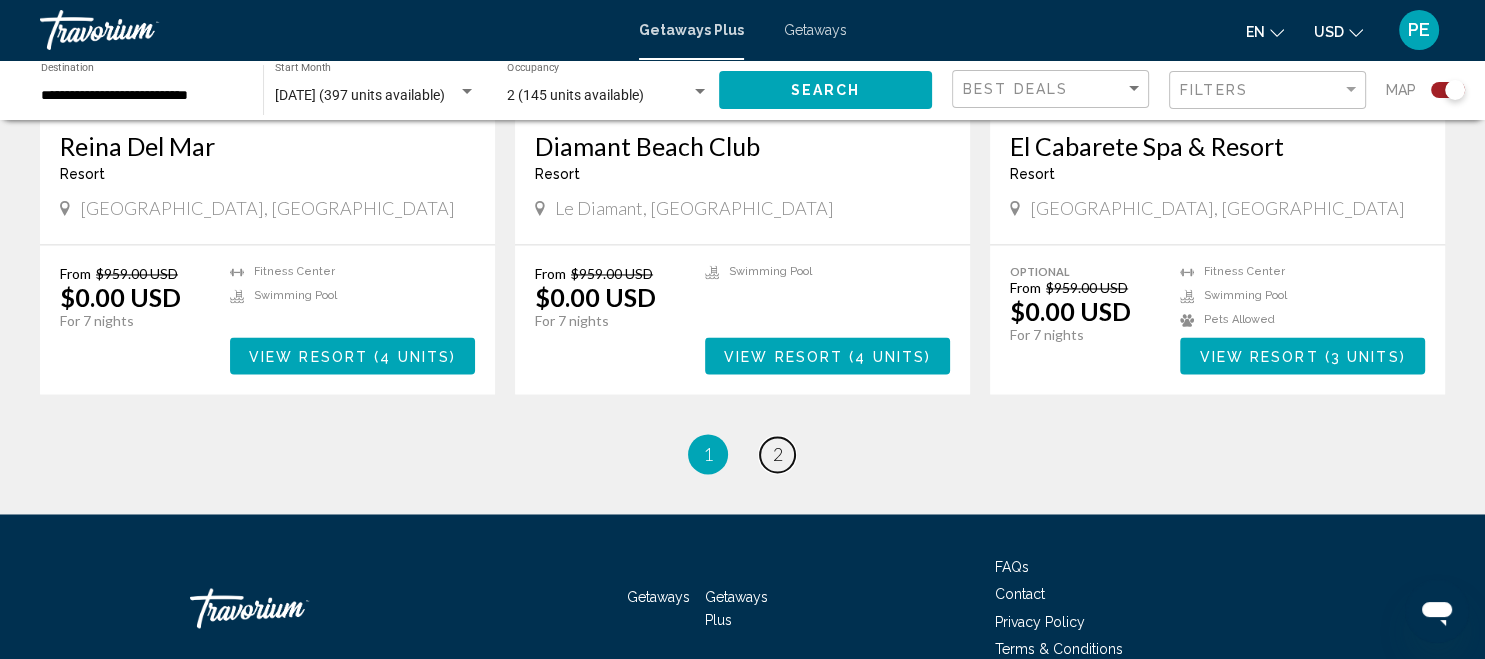 click on "page  2" at bounding box center [777, 454] 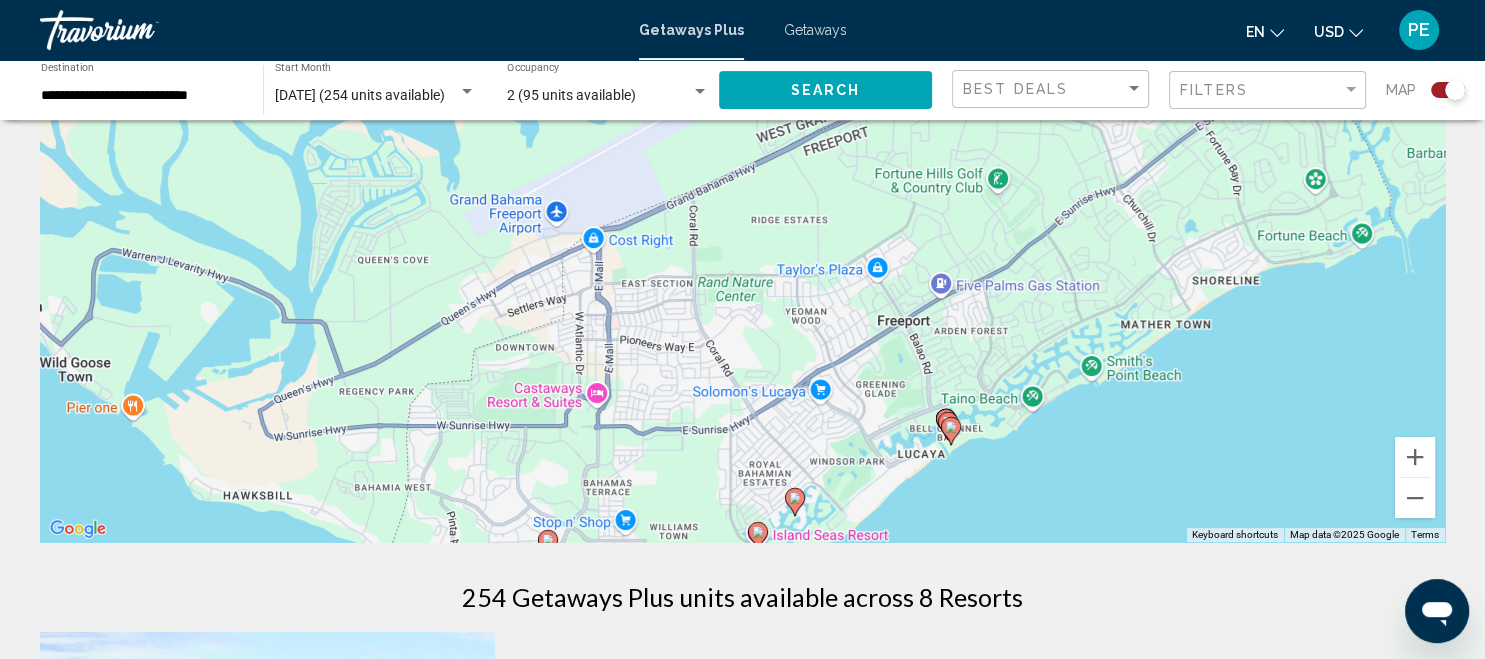 scroll, scrollTop: 211, scrollLeft: 0, axis: vertical 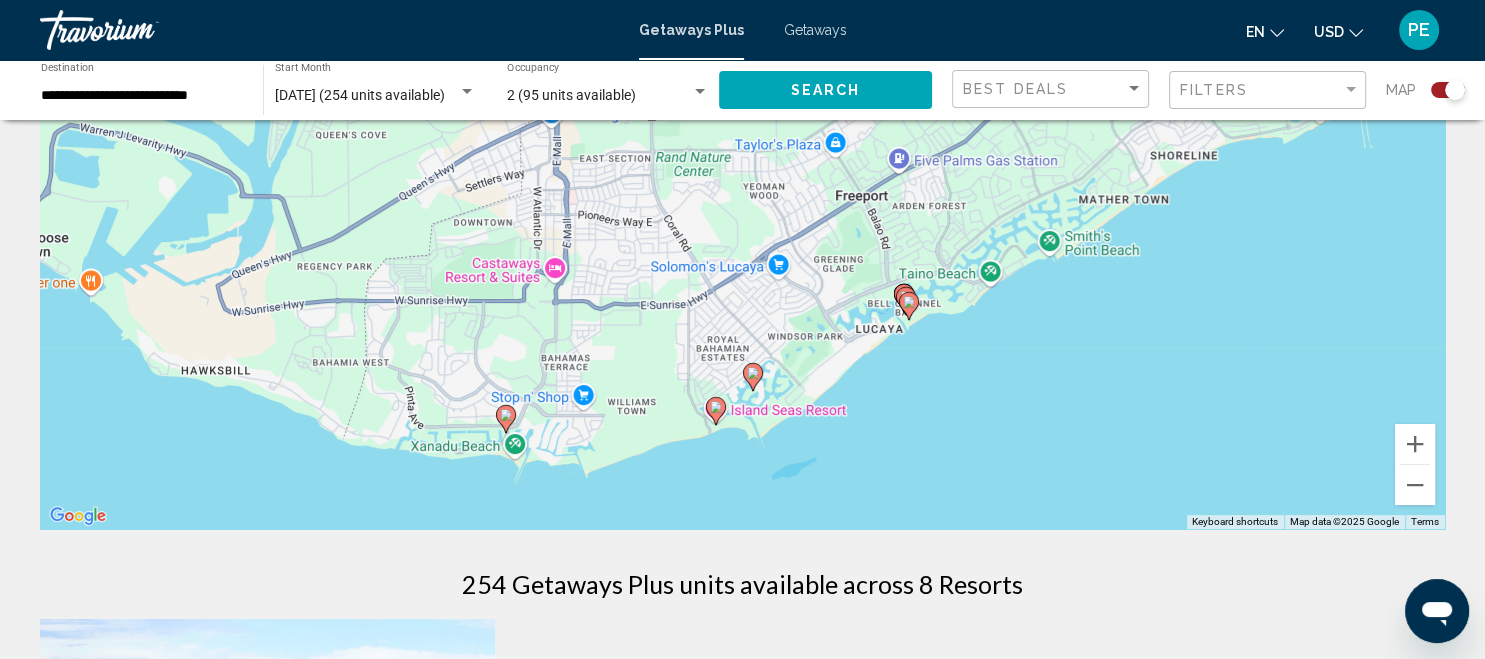 drag, startPoint x: 862, startPoint y: 394, endPoint x: 818, endPoint y: 282, distance: 120.33287 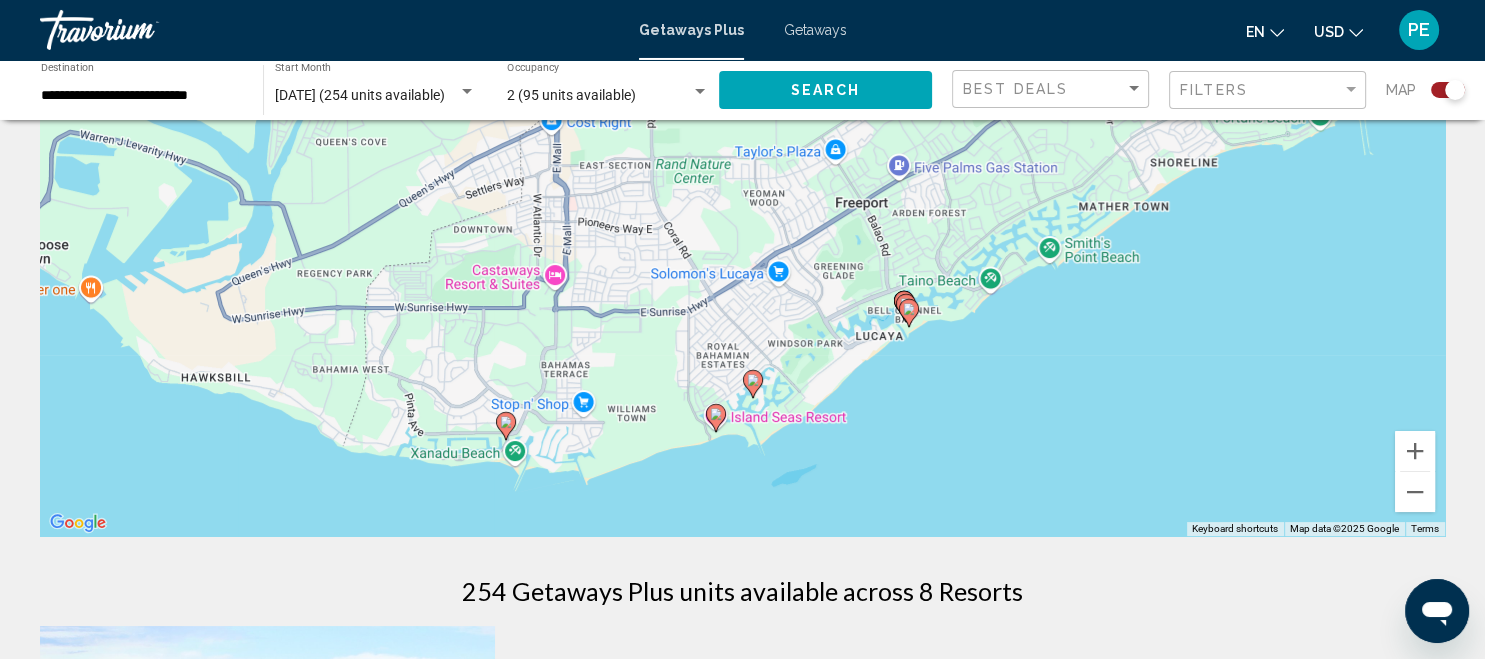scroll, scrollTop: 211, scrollLeft: 0, axis: vertical 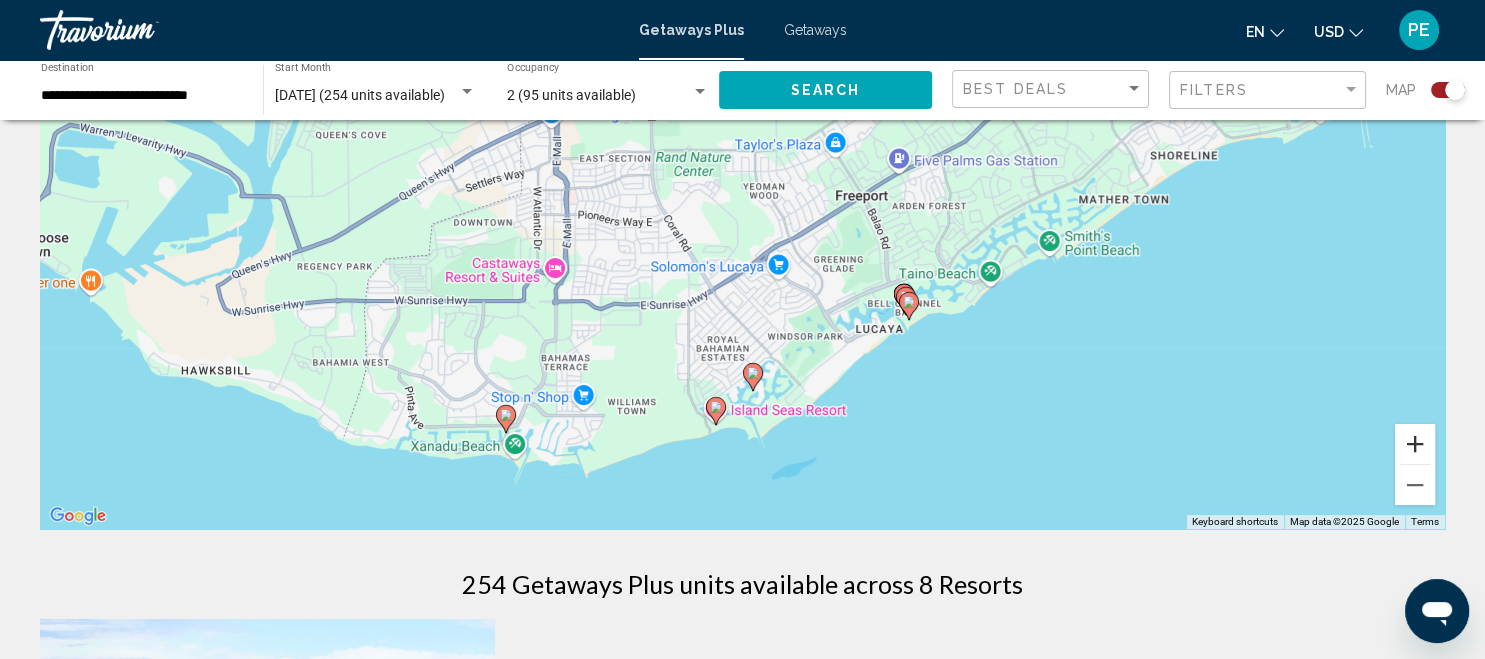 click at bounding box center (1415, 444) 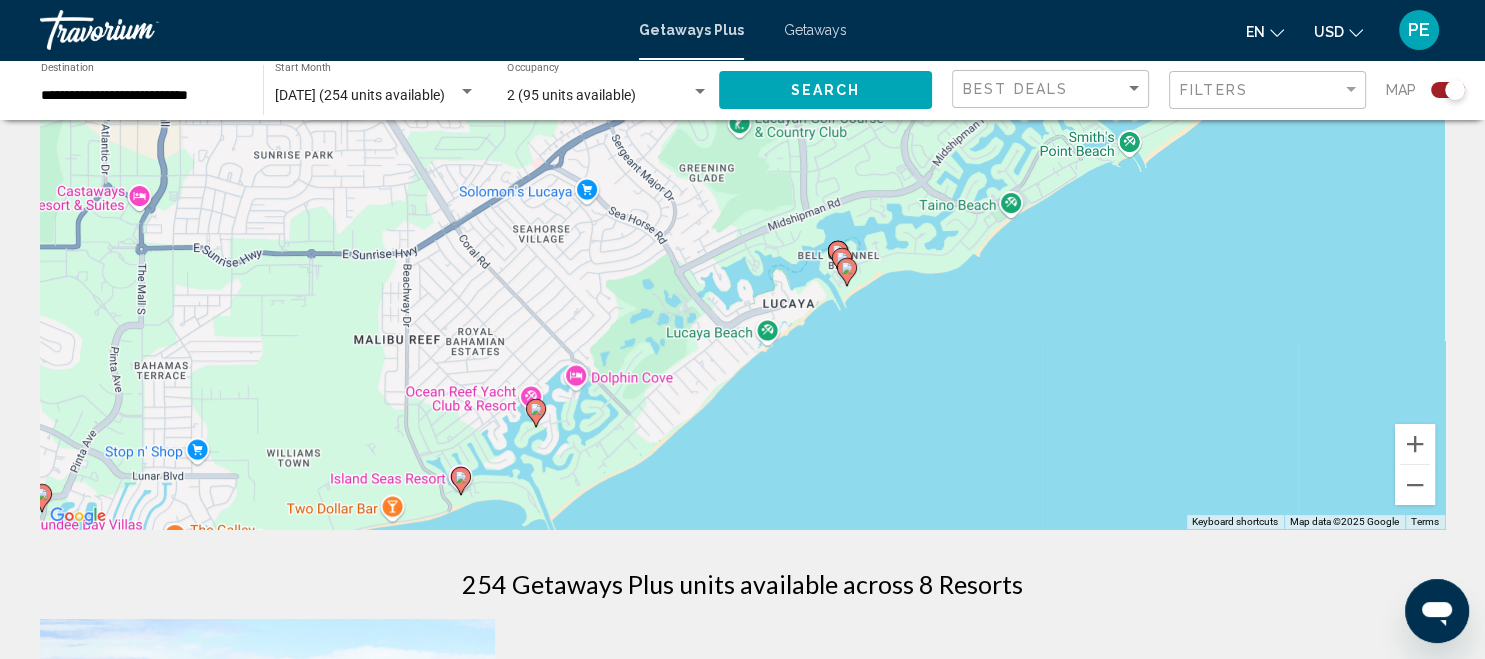drag, startPoint x: 1059, startPoint y: 419, endPoint x: 825, endPoint y: 291, distance: 266.72083 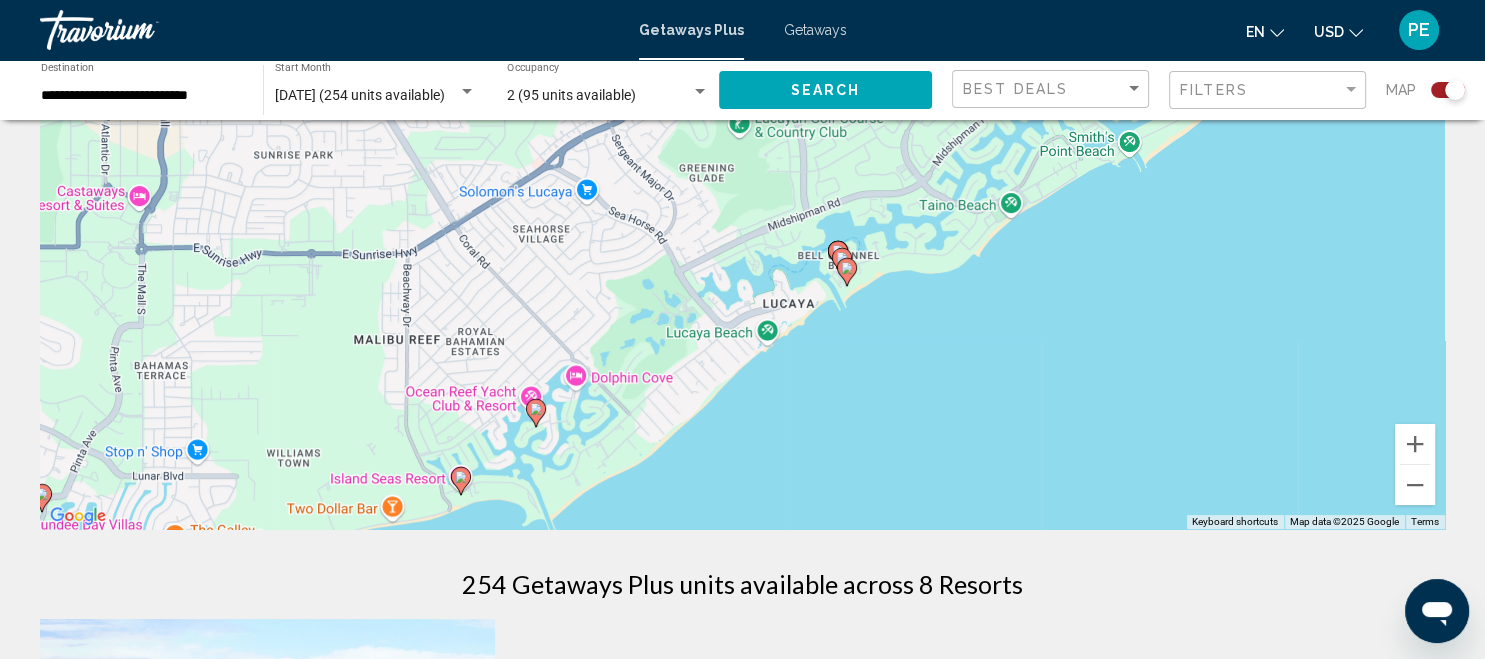 click 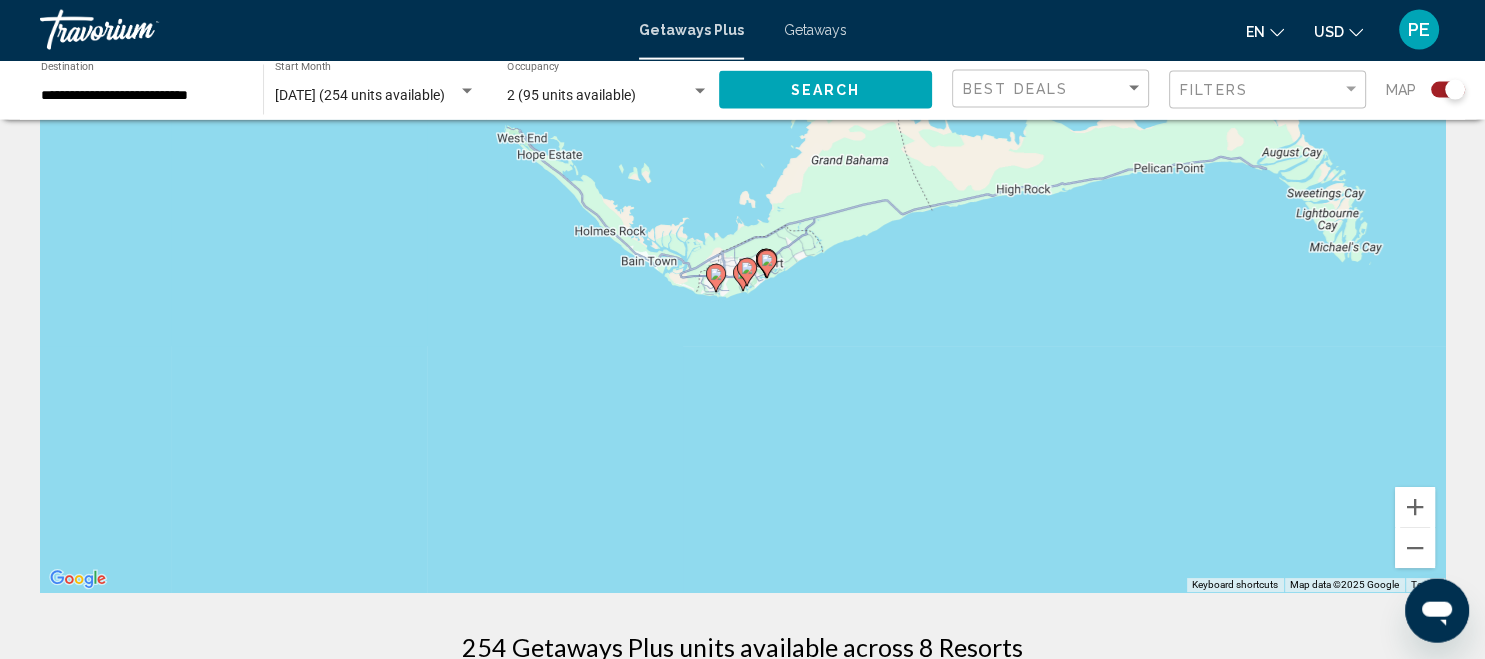 scroll, scrollTop: 70, scrollLeft: 0, axis: vertical 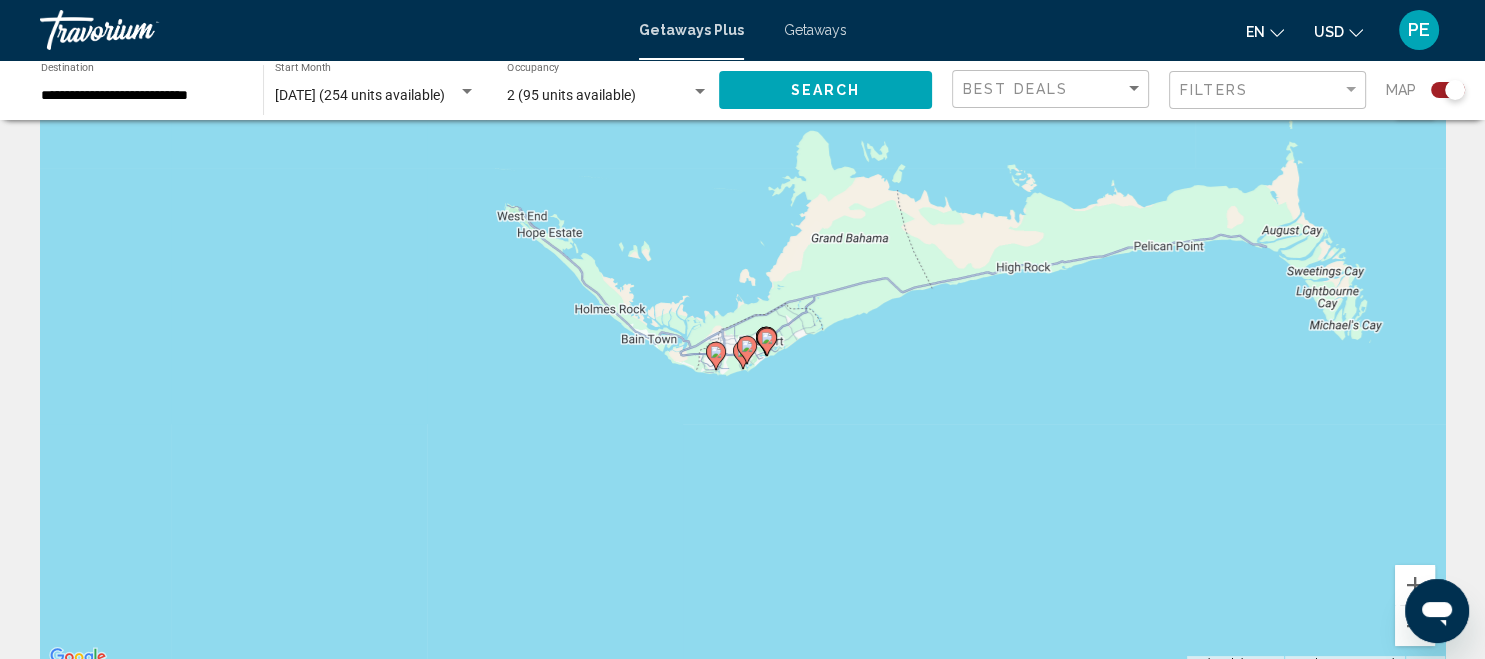 click 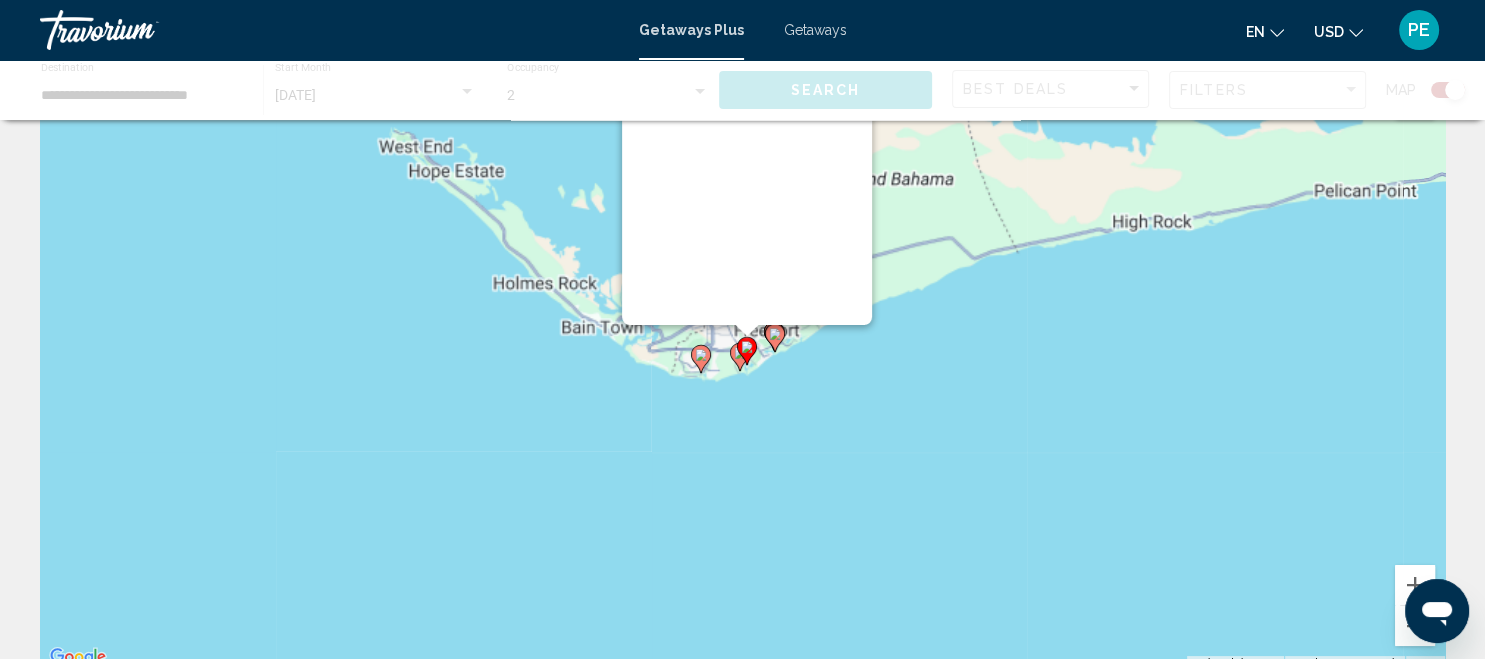 scroll, scrollTop: 41, scrollLeft: 0, axis: vertical 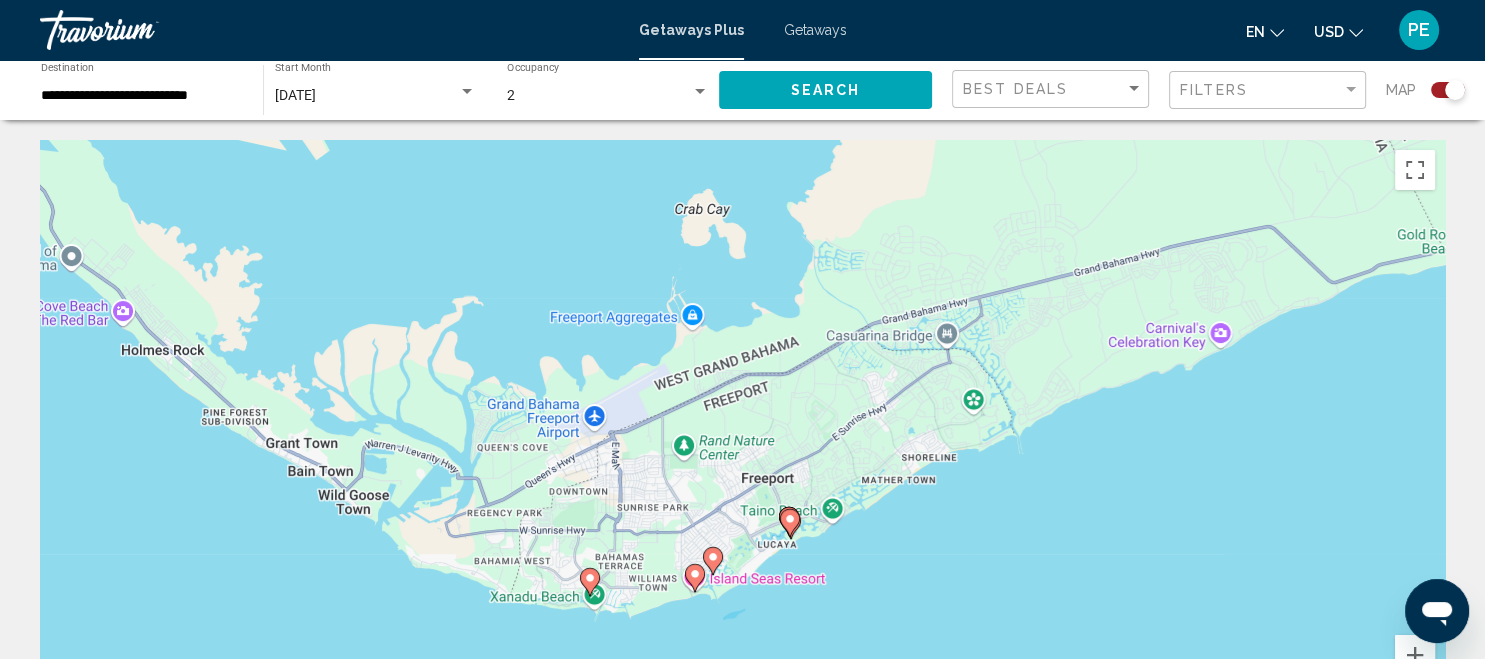 drag, startPoint x: 741, startPoint y: 351, endPoint x: 694, endPoint y: 242, distance: 118.70131 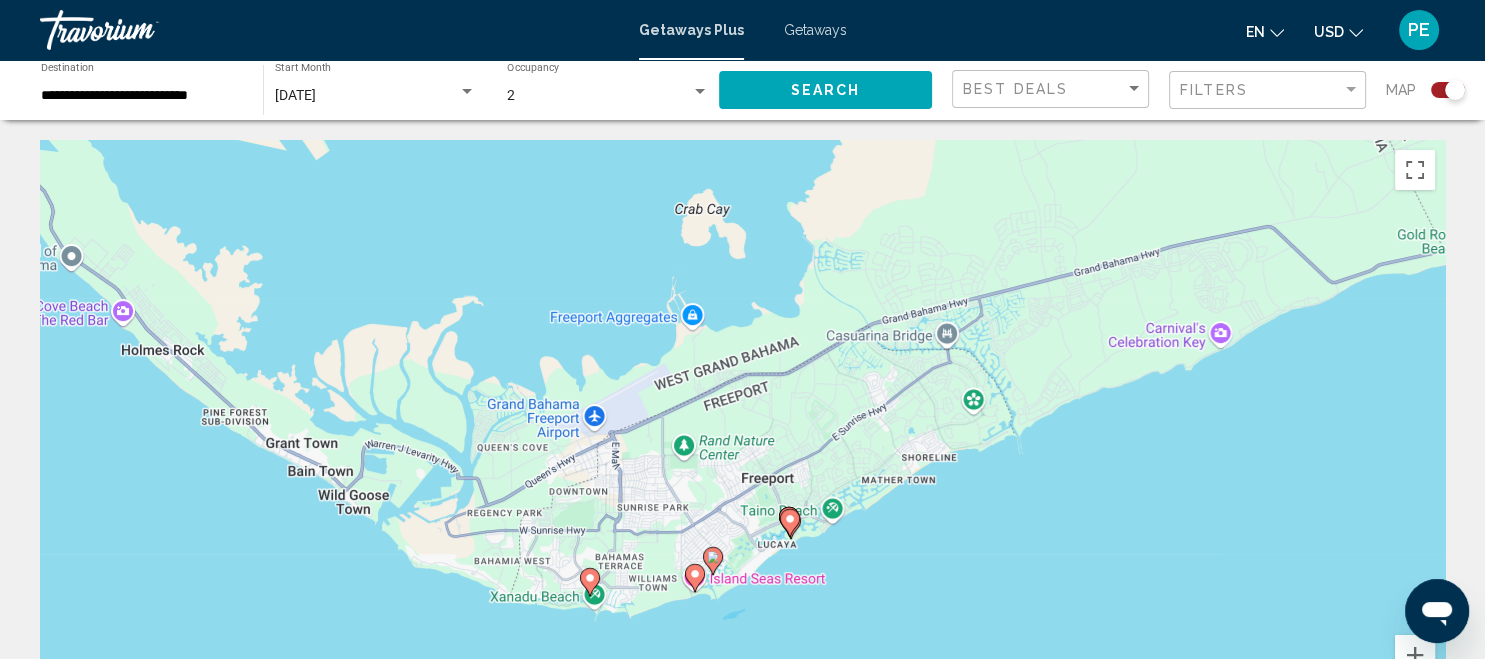 click on "To navigate, press the arrow keys. To activate drag with keyboard, press Alt + Enter. Once in keyboard drag state, use the arrow keys to move the marker. To complete the drag, press the Enter key. To cancel, press Escape." at bounding box center [742, 440] 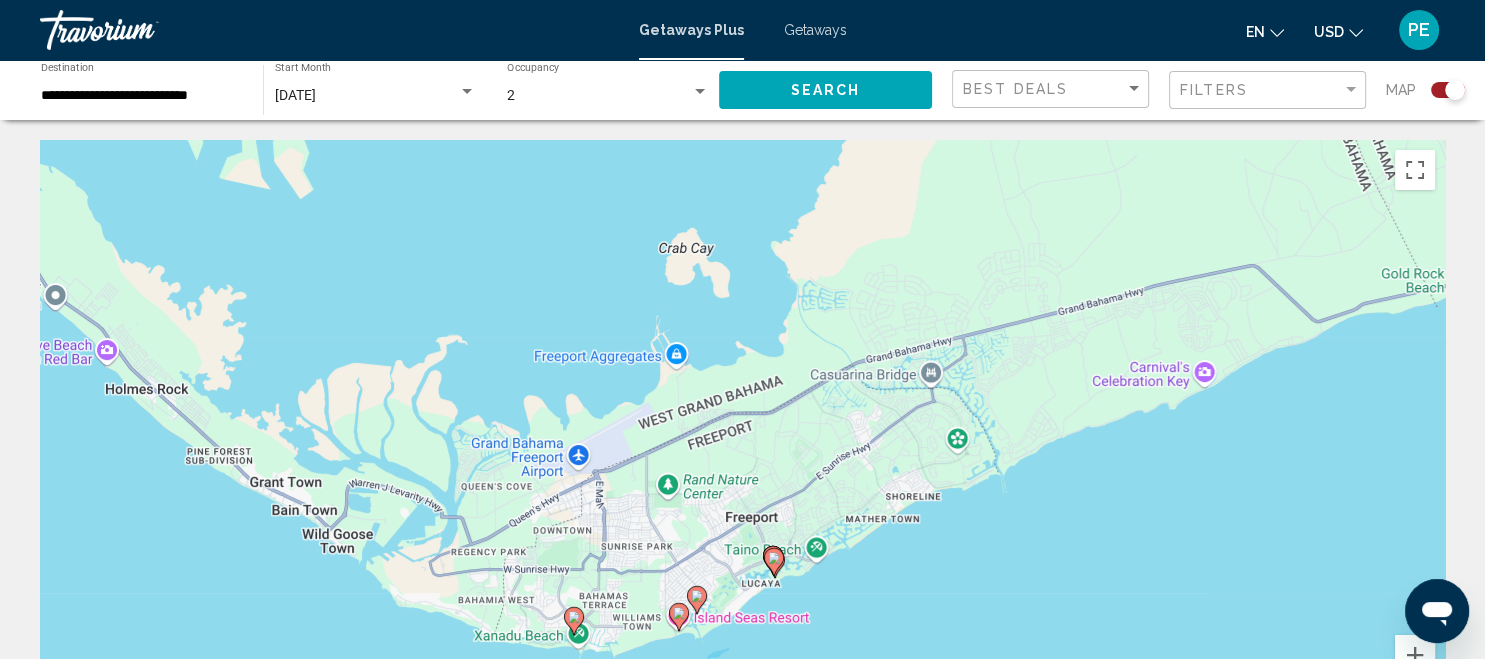 click 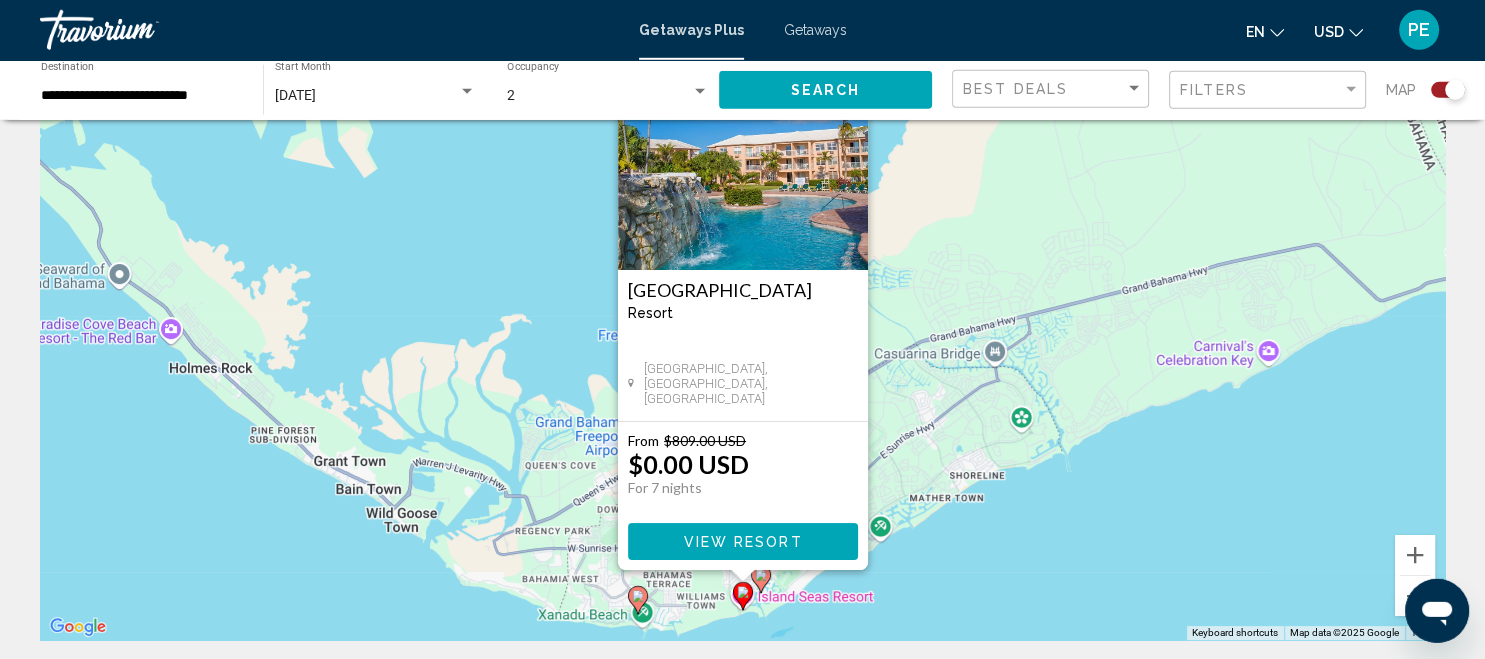 scroll, scrollTop: 211, scrollLeft: 0, axis: vertical 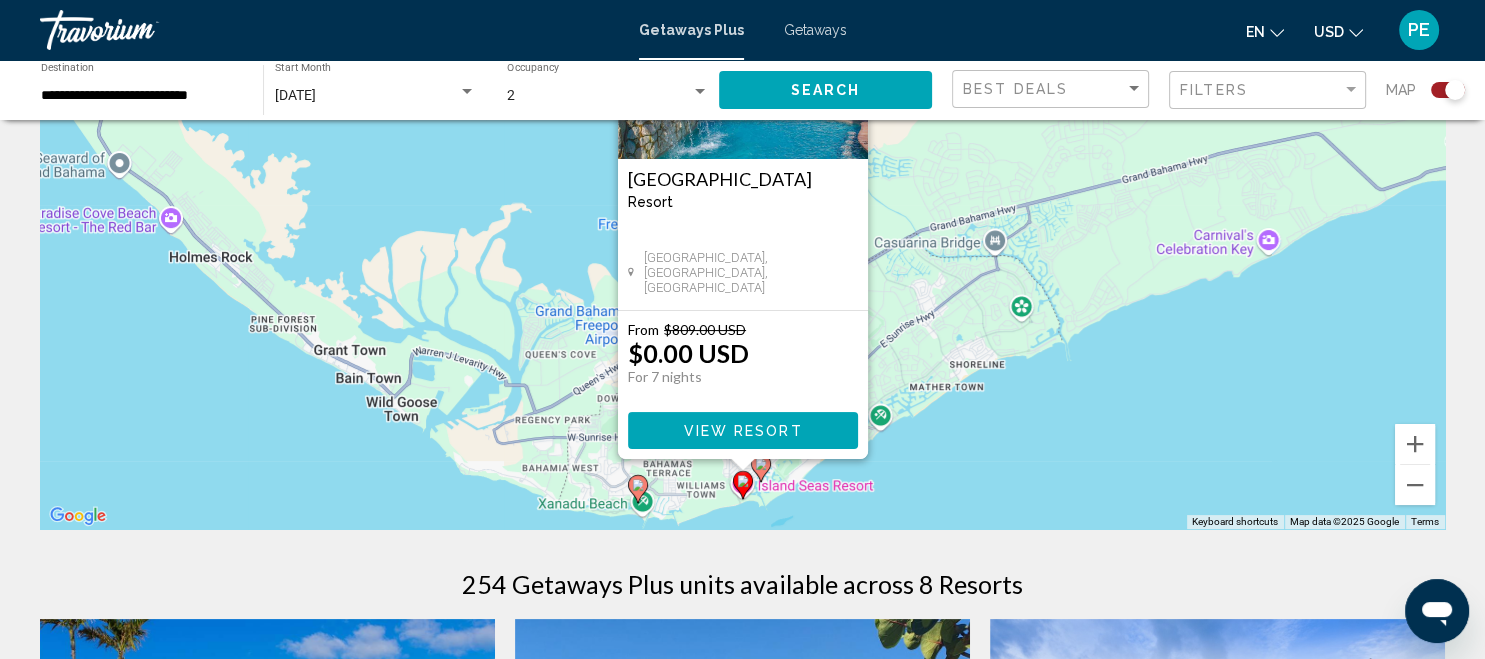 click 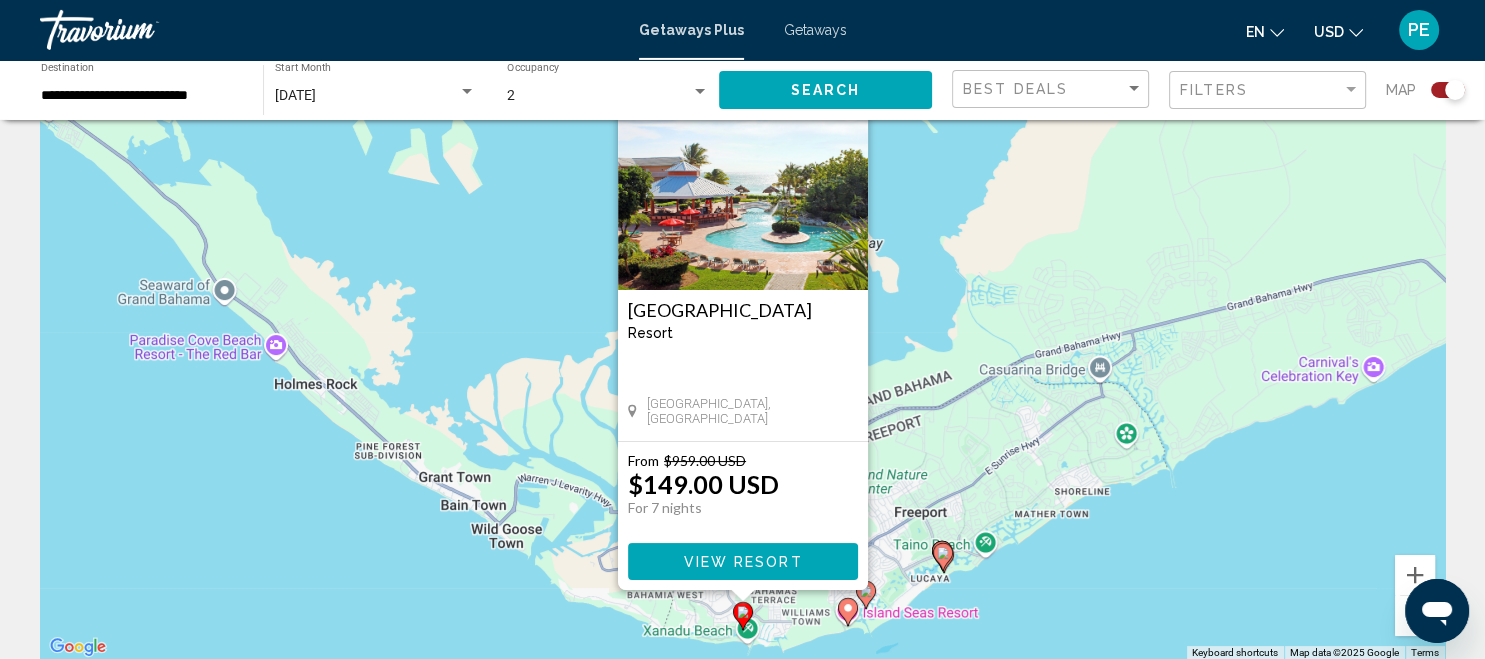 scroll, scrollTop: 281, scrollLeft: 0, axis: vertical 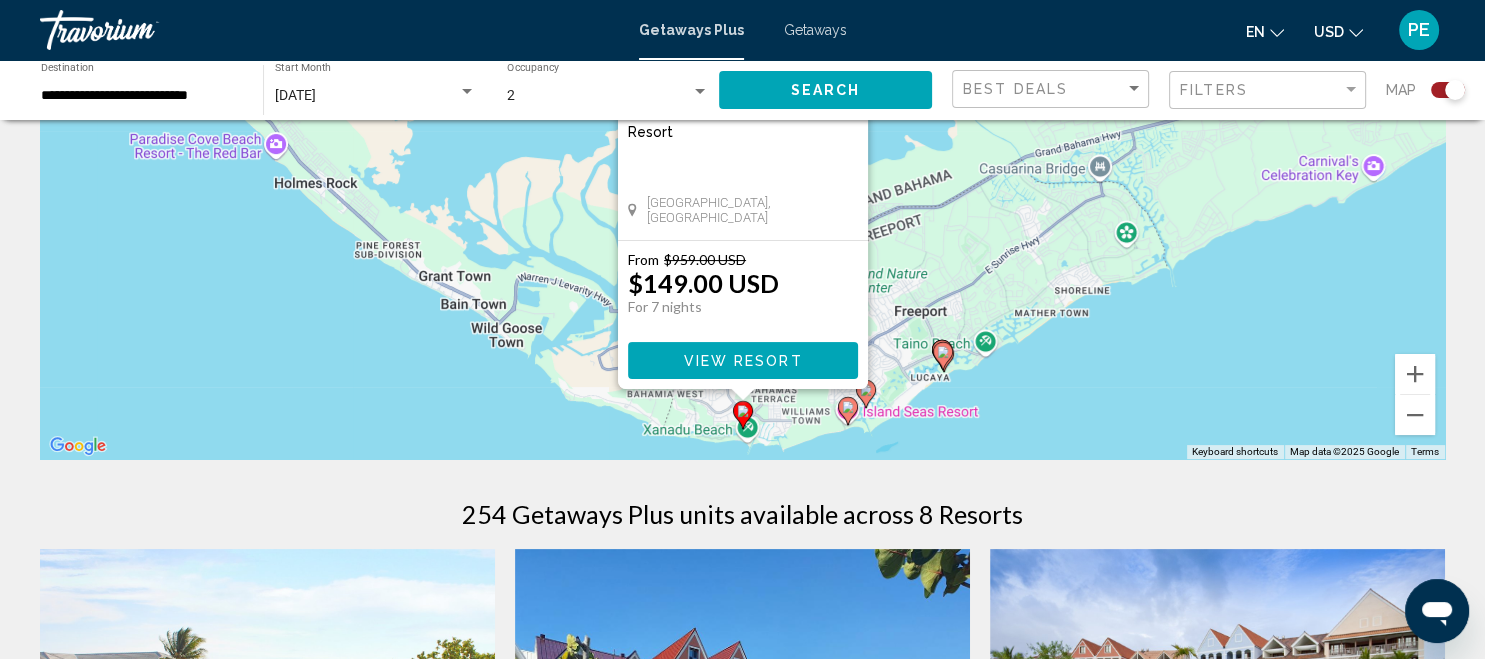 click 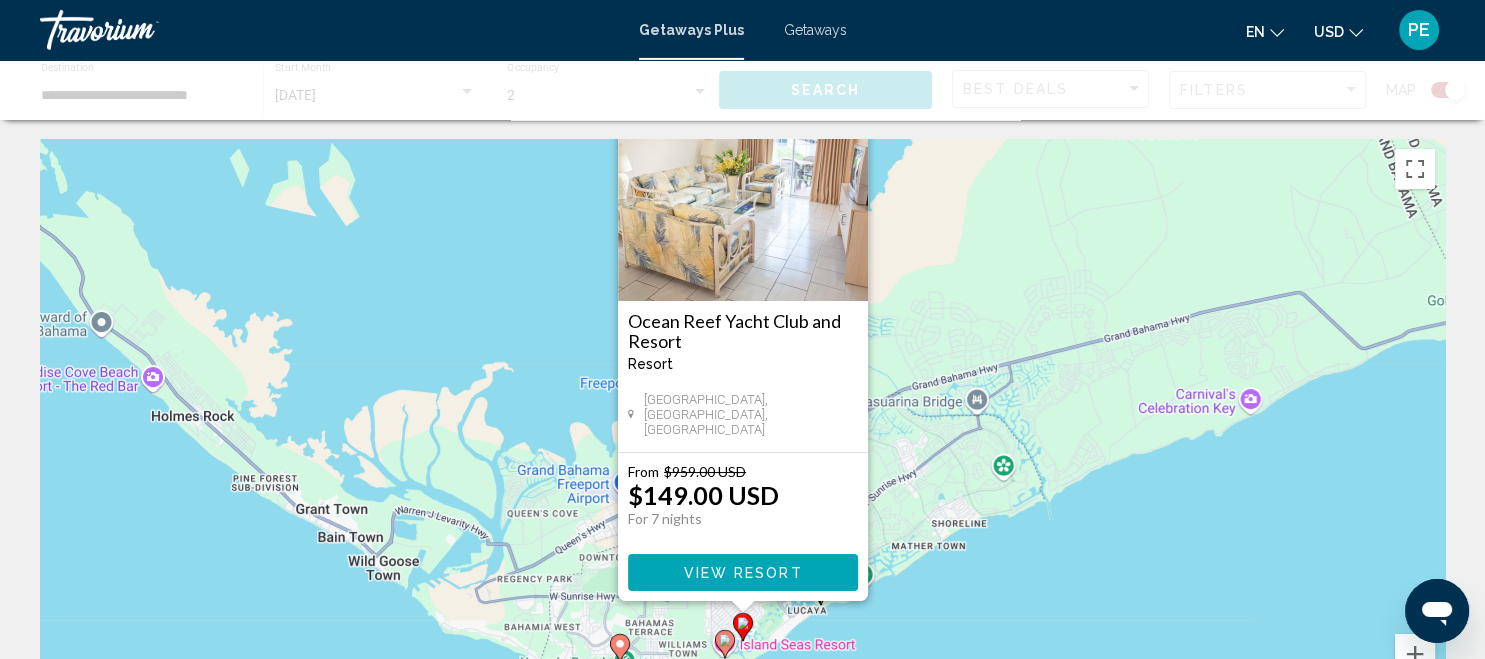 scroll, scrollTop: 0, scrollLeft: 0, axis: both 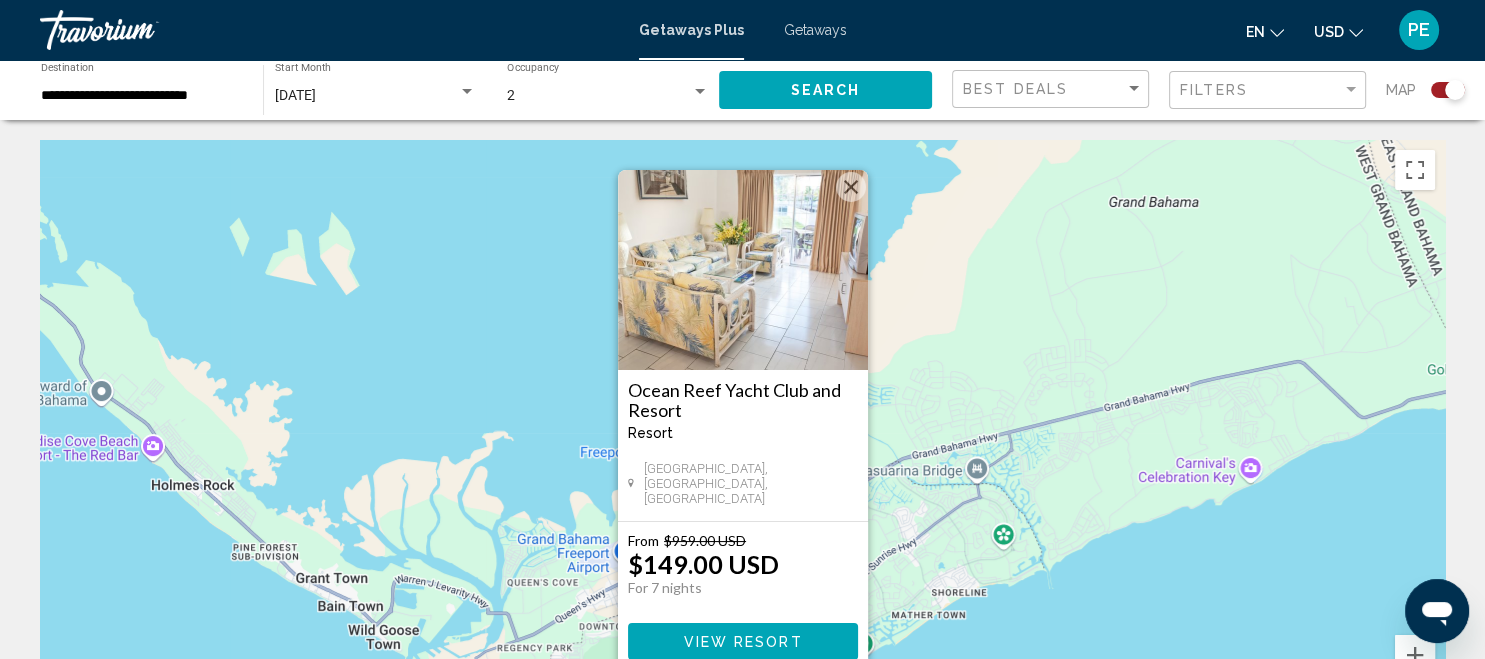 click on "To navigate, press the arrow keys. To activate drag with keyboard, press Alt + Enter. Once in keyboard drag state, use the arrow keys to move the marker. To complete the drag, press the Enter key. To cancel, press Escape.  [GEOGRAPHIC_DATA]  -  This is an adults only resort
[GEOGRAPHIC_DATA], [GEOGRAPHIC_DATA], [GEOGRAPHIC_DATA] From $959.00 USD $149.00 USD For 7 nights You save  $810.00 USD  View Resort" at bounding box center (742, 440) 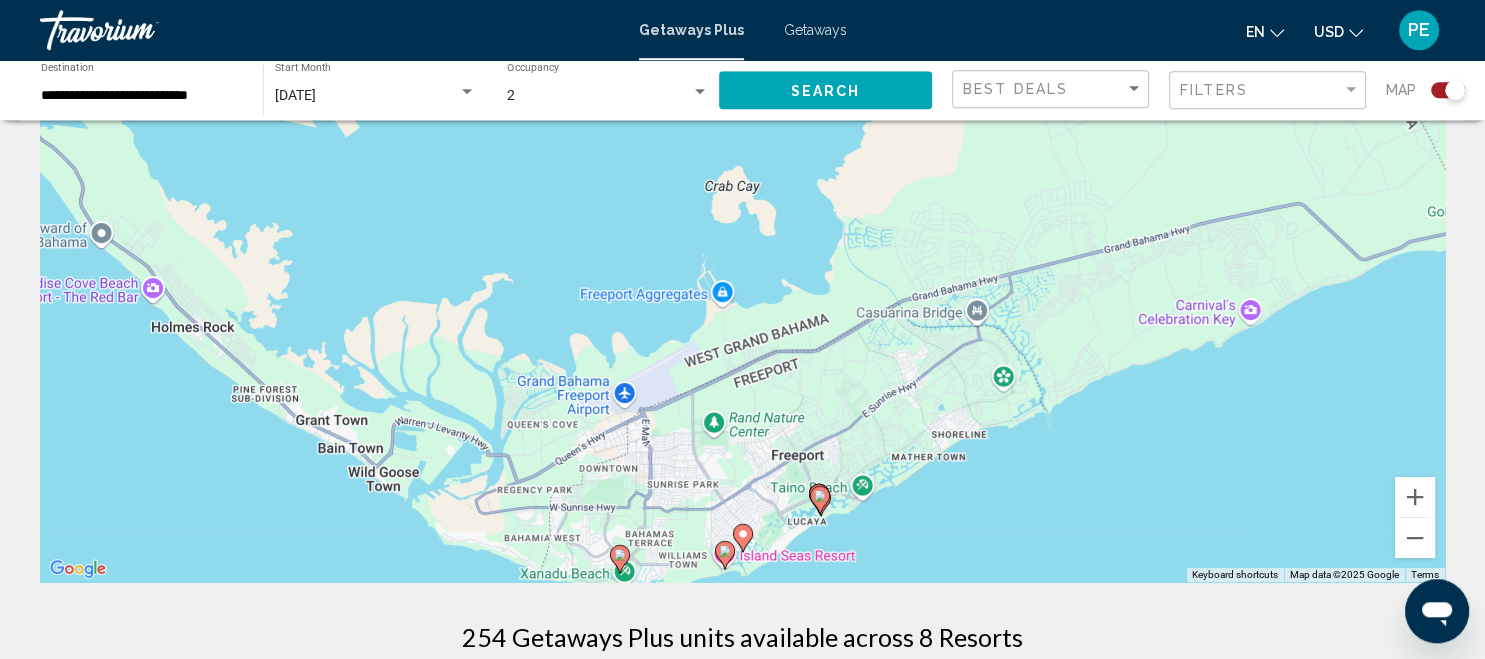 scroll, scrollTop: 211, scrollLeft: 0, axis: vertical 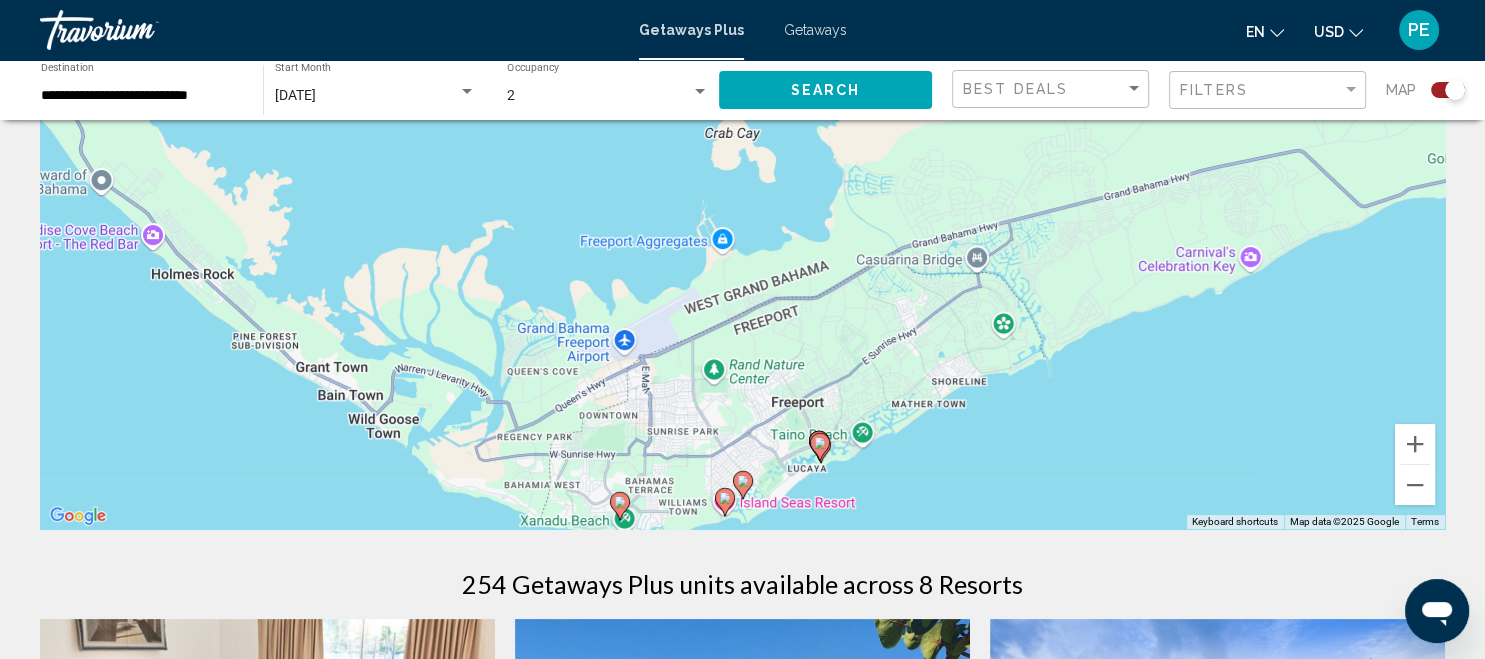 click 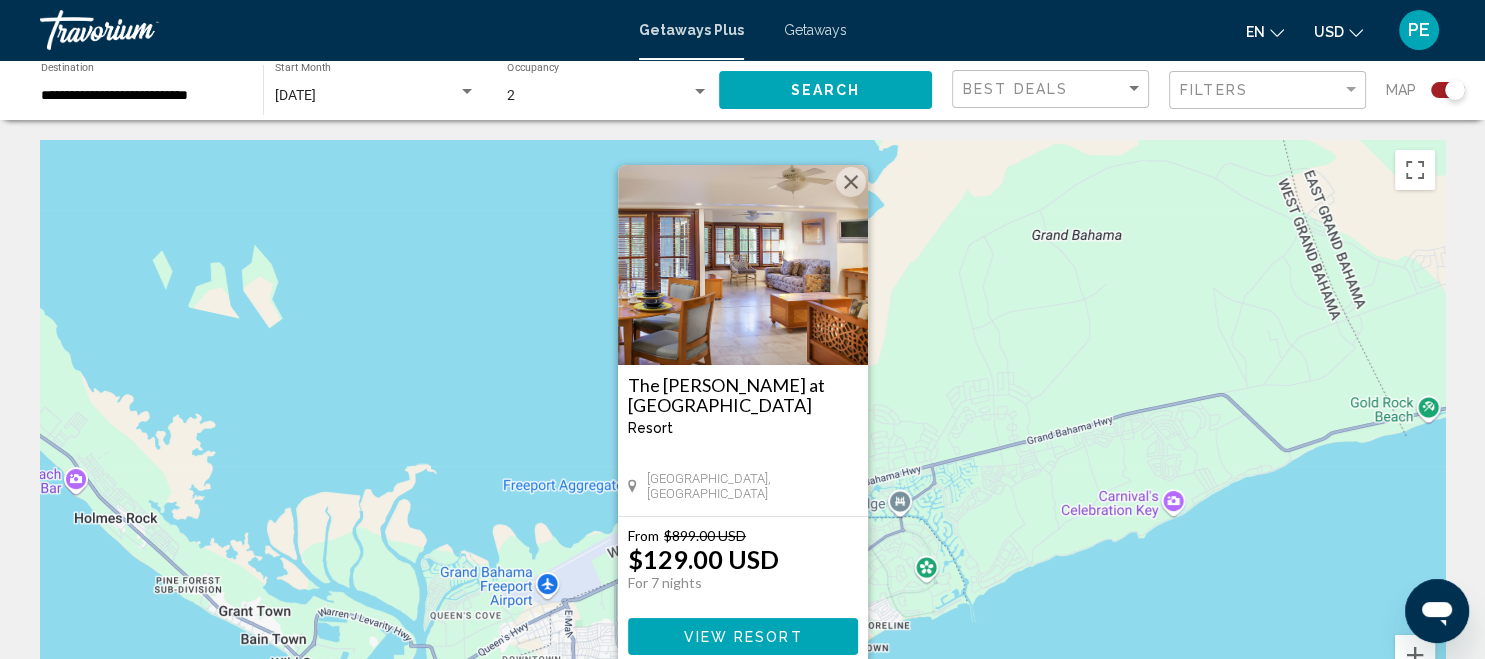 scroll, scrollTop: 0, scrollLeft: 0, axis: both 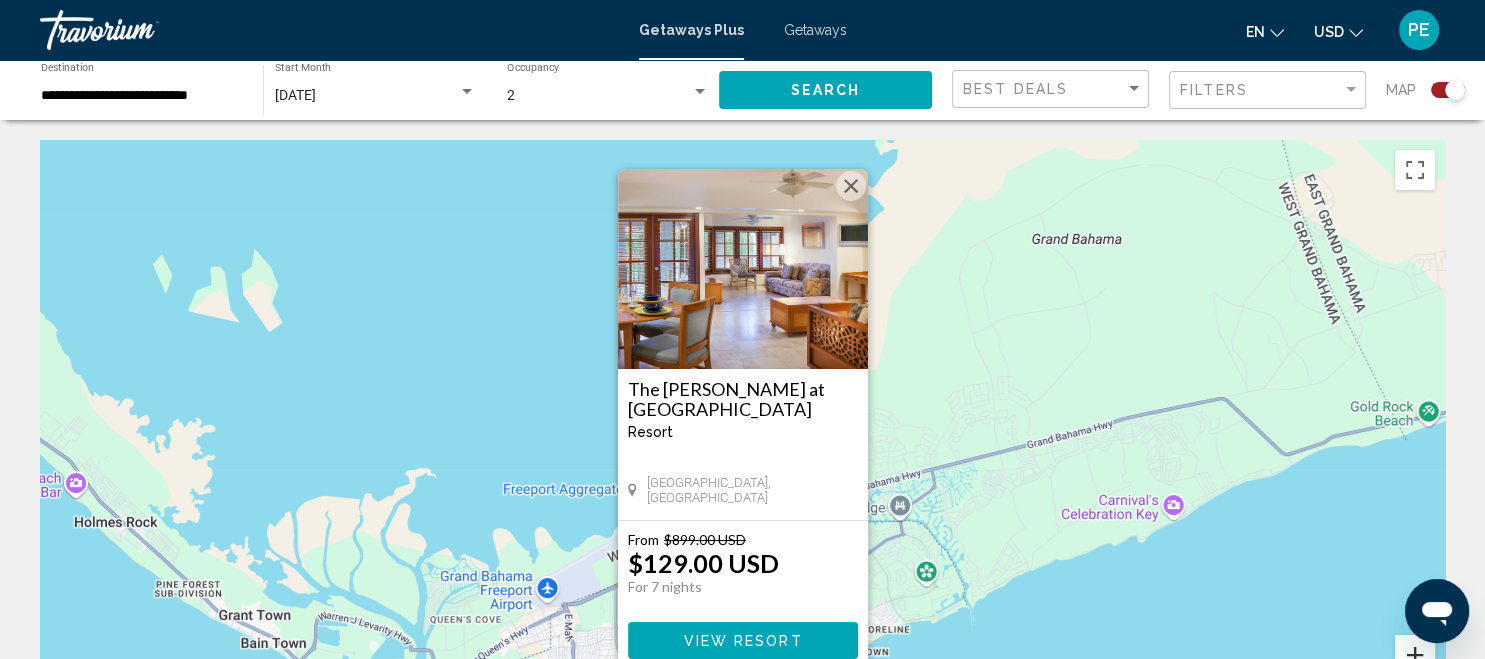 click at bounding box center [1415, 655] 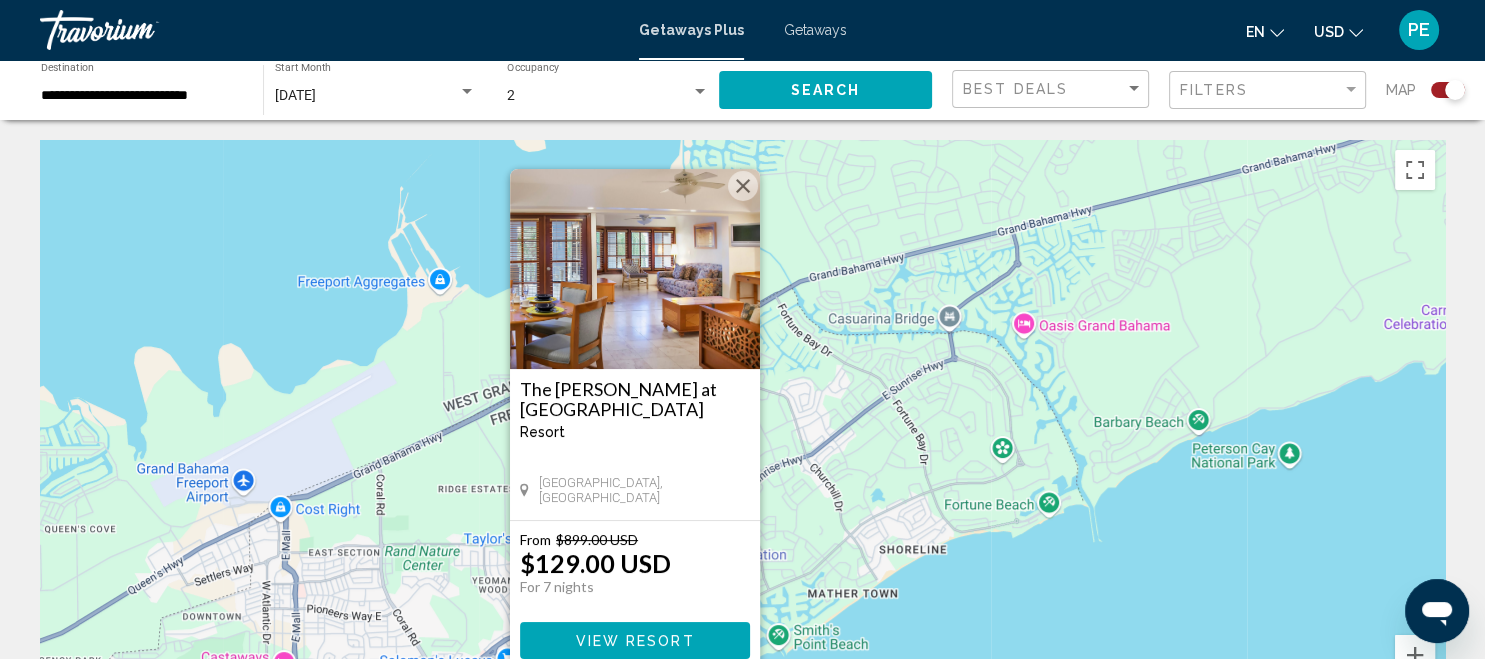 drag, startPoint x: 990, startPoint y: 506, endPoint x: 880, endPoint y: 231, distance: 296.18405 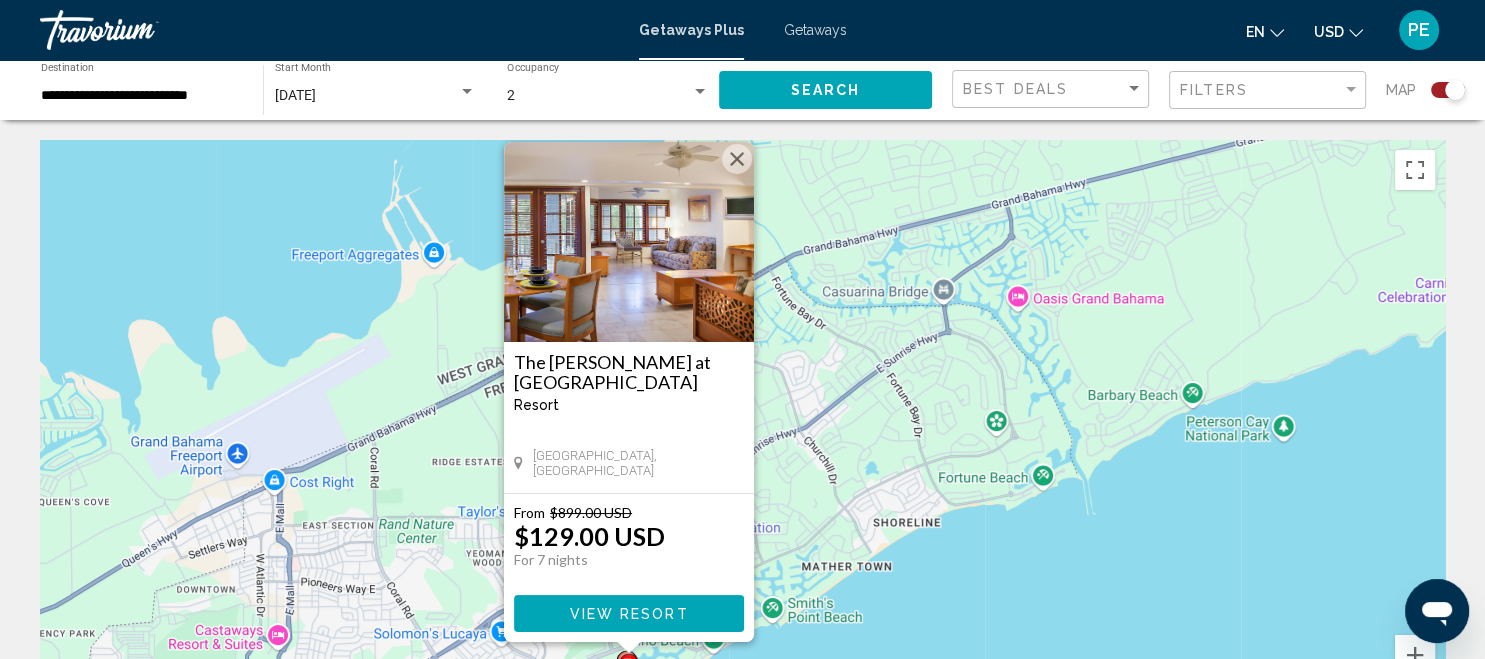 click at bounding box center [737, 159] 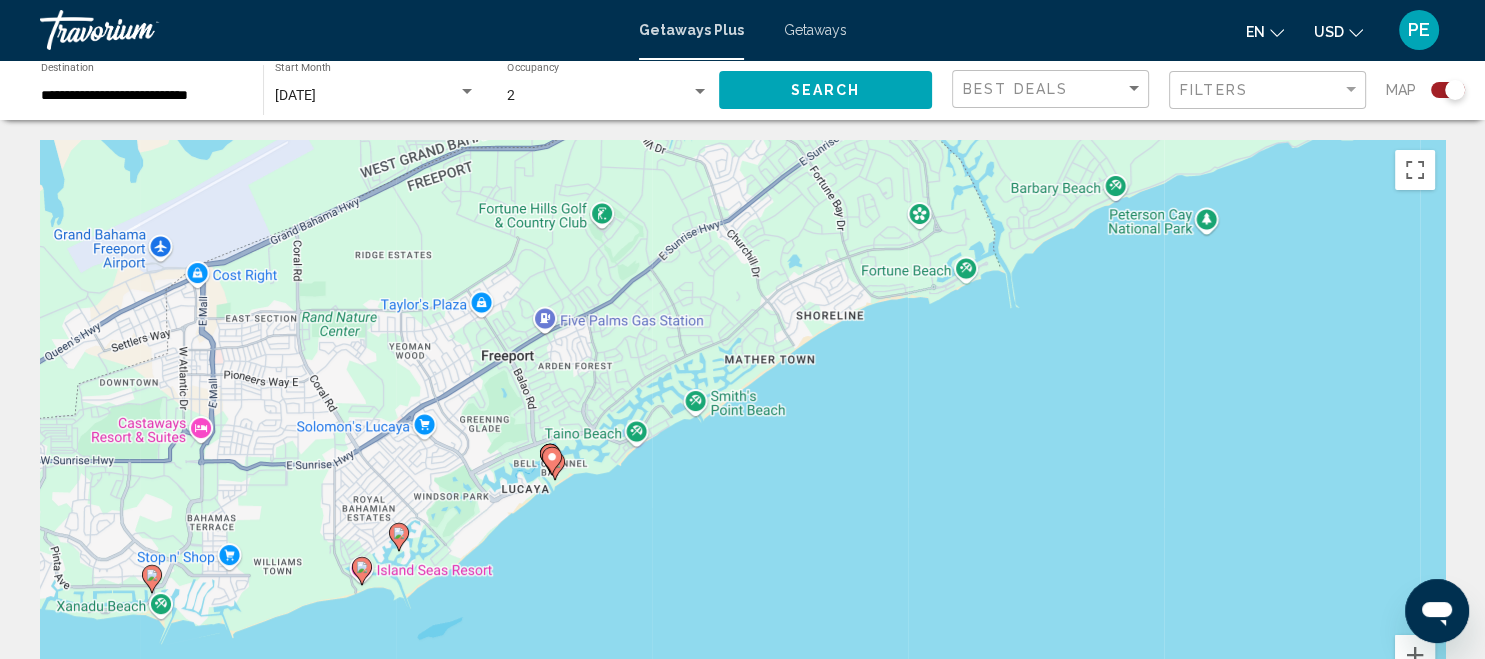drag, startPoint x: 1088, startPoint y: 442, endPoint x: 1009, endPoint y: 224, distance: 231.8728 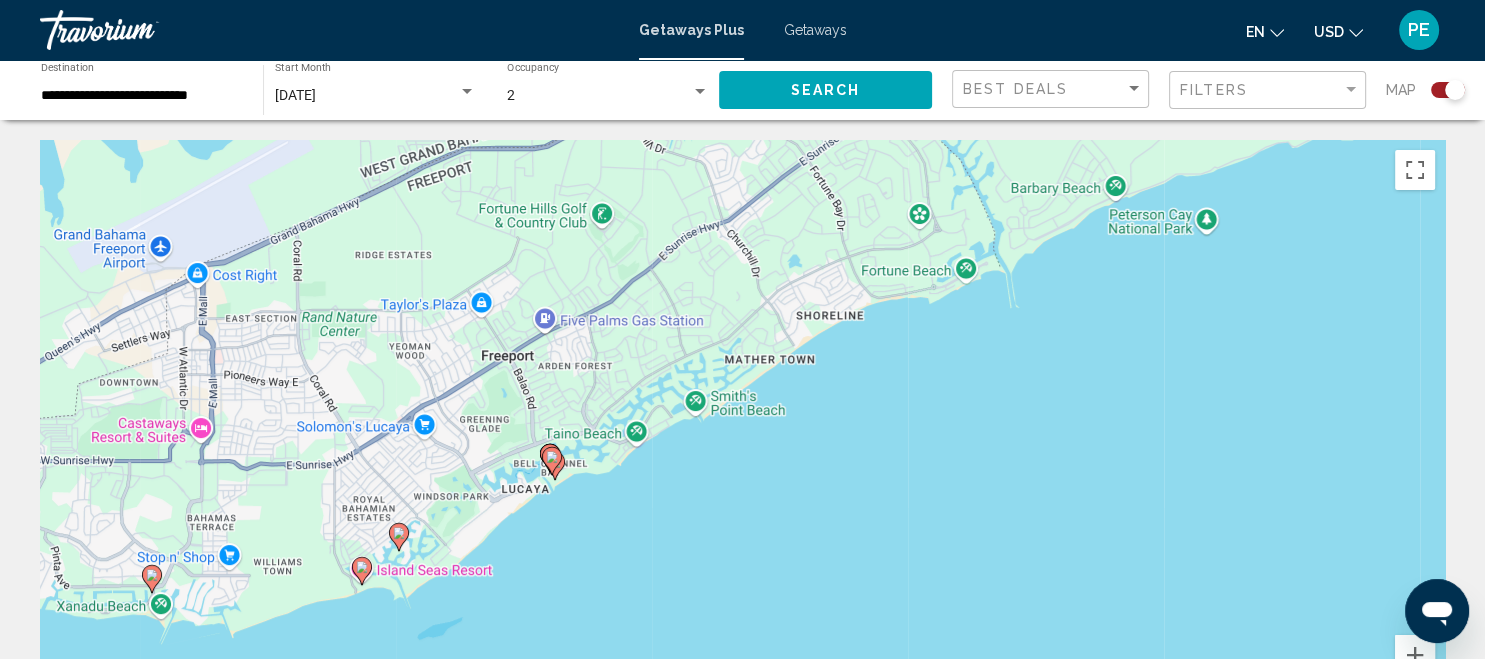 click on "To navigate, press the arrow keys. To activate drag with keyboard, press Alt + Enter. Once in keyboard drag state, use the arrow keys to move the marker. To complete the drag, press the Enter key. To cancel, press Escape." at bounding box center [742, 440] 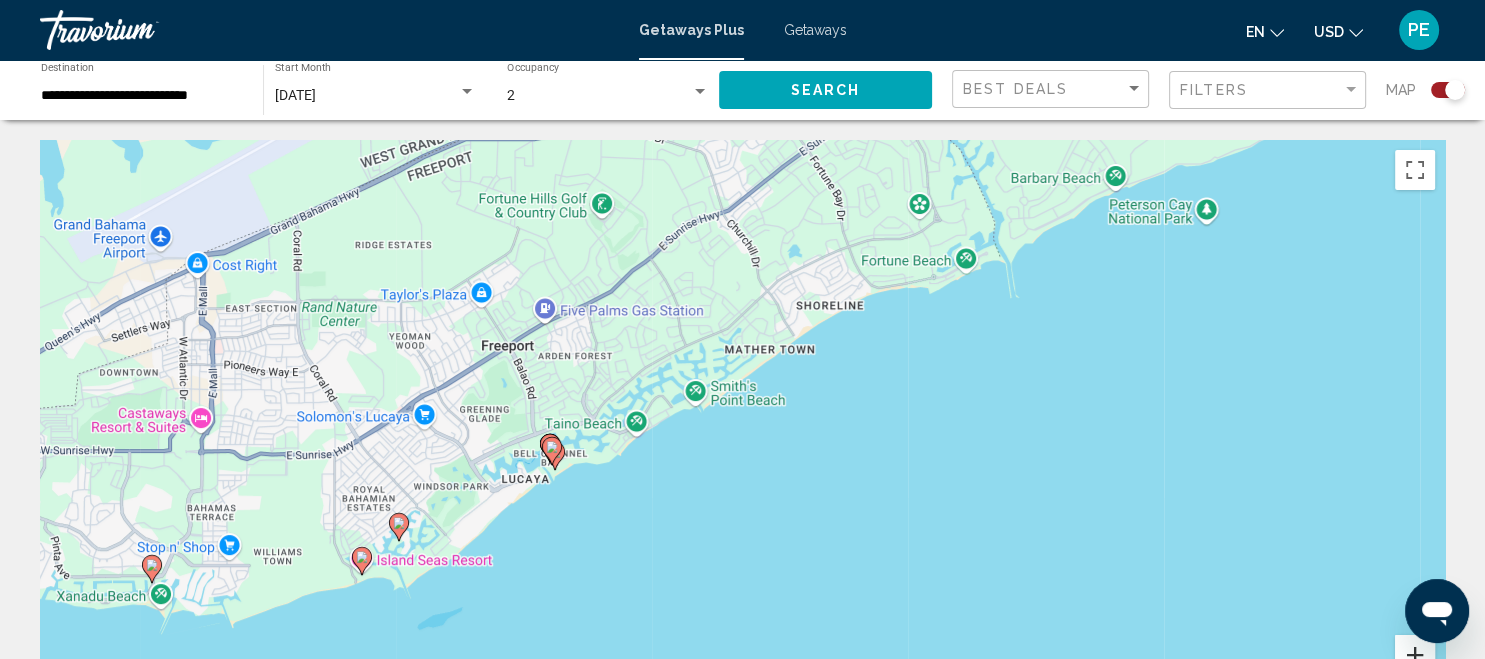click at bounding box center (1415, 655) 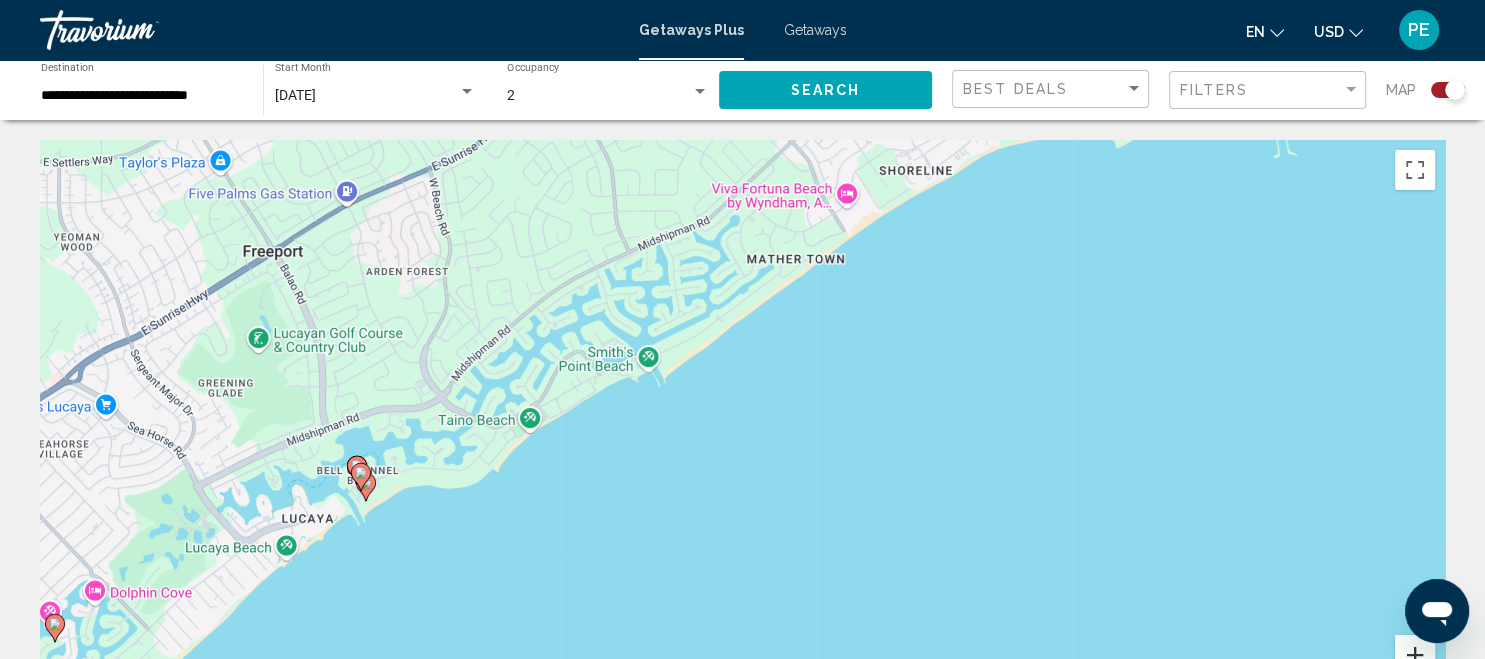 click at bounding box center [1415, 655] 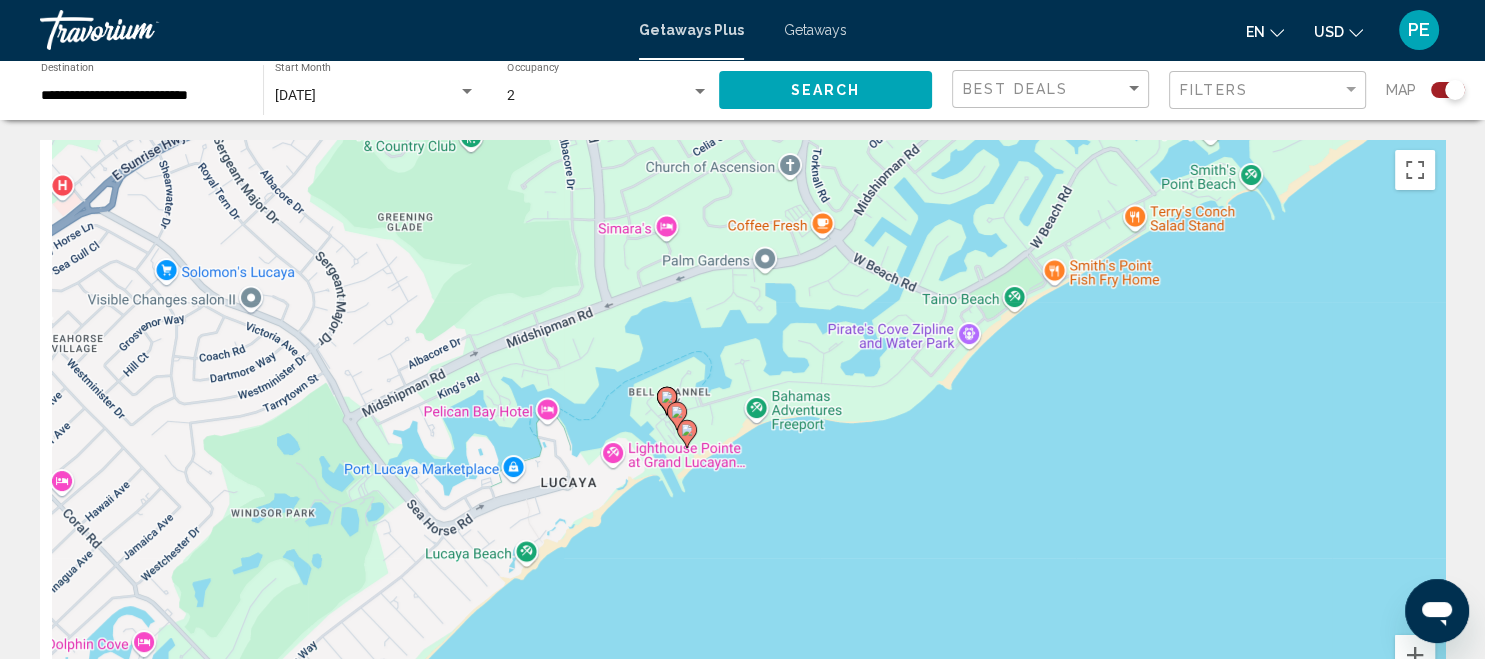 drag, startPoint x: 380, startPoint y: 523, endPoint x: 1086, endPoint y: 409, distance: 715.1447 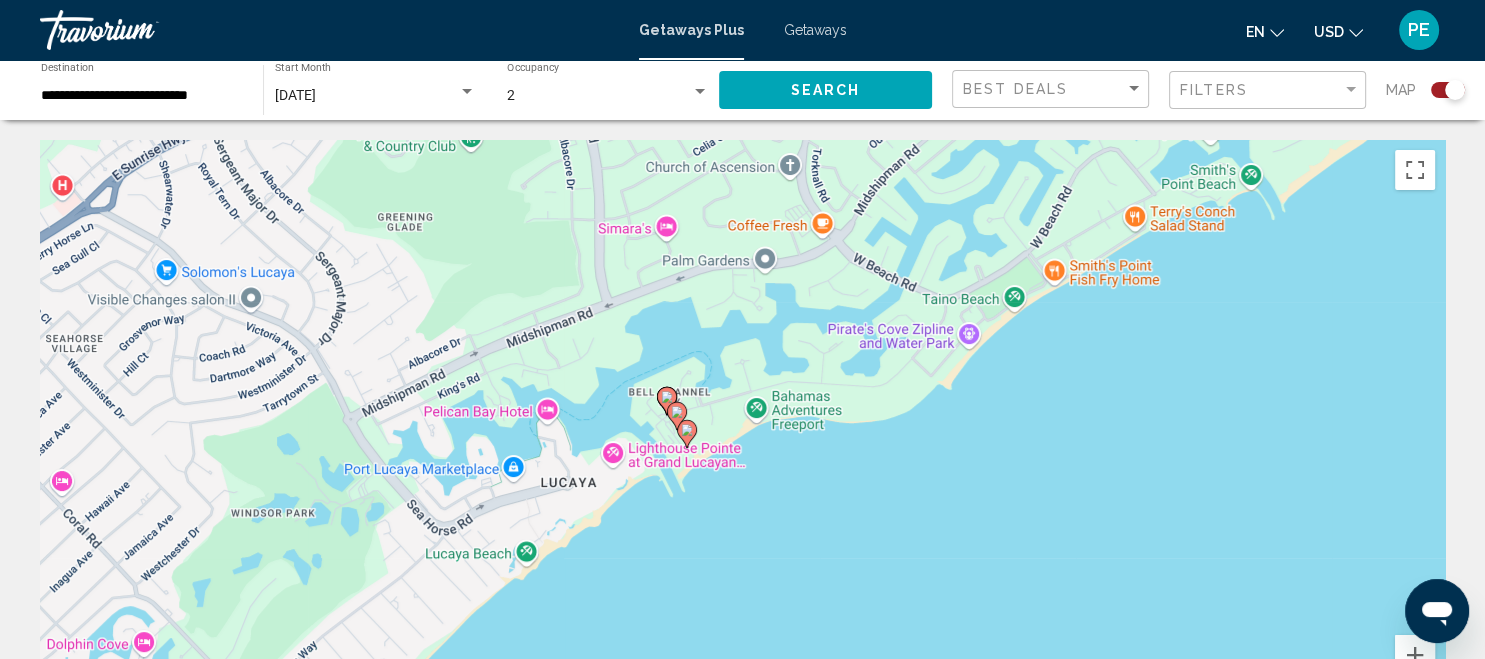 click 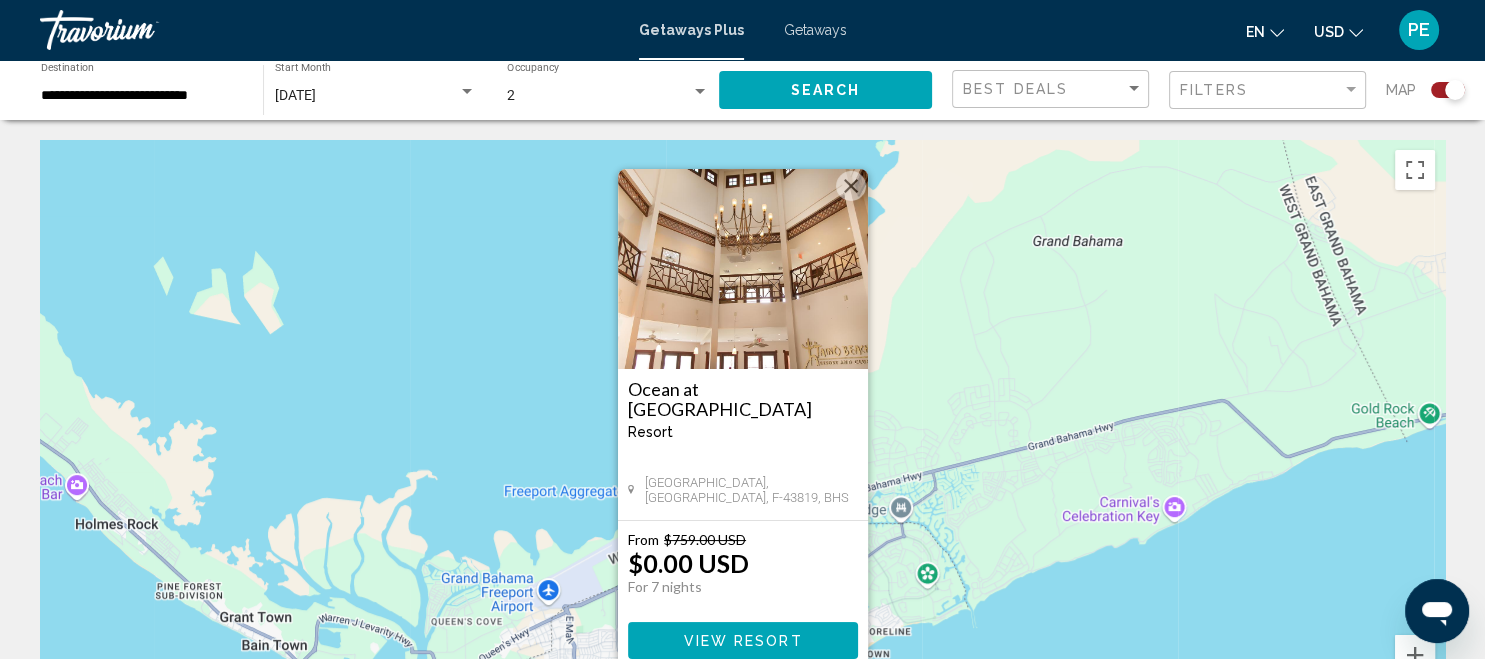 click at bounding box center [851, 186] 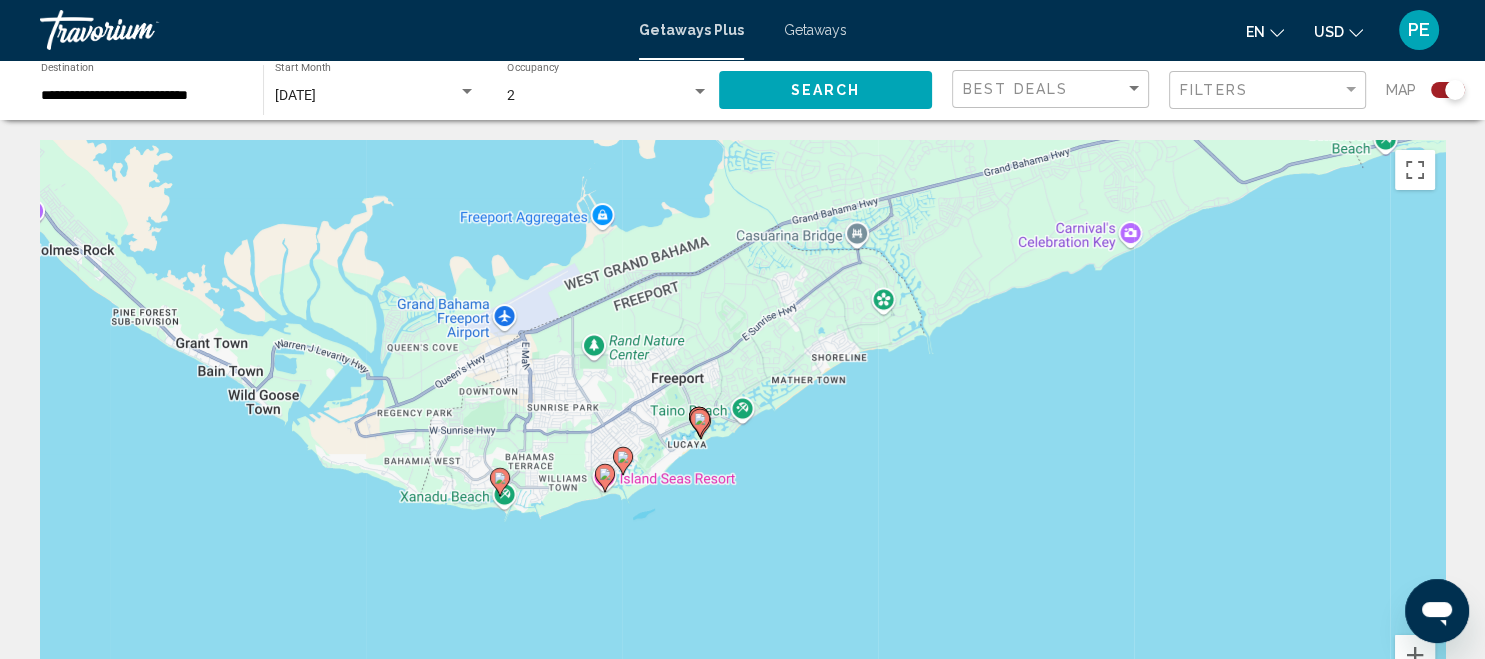 drag, startPoint x: 820, startPoint y: 514, endPoint x: 774, endPoint y: 236, distance: 281.78006 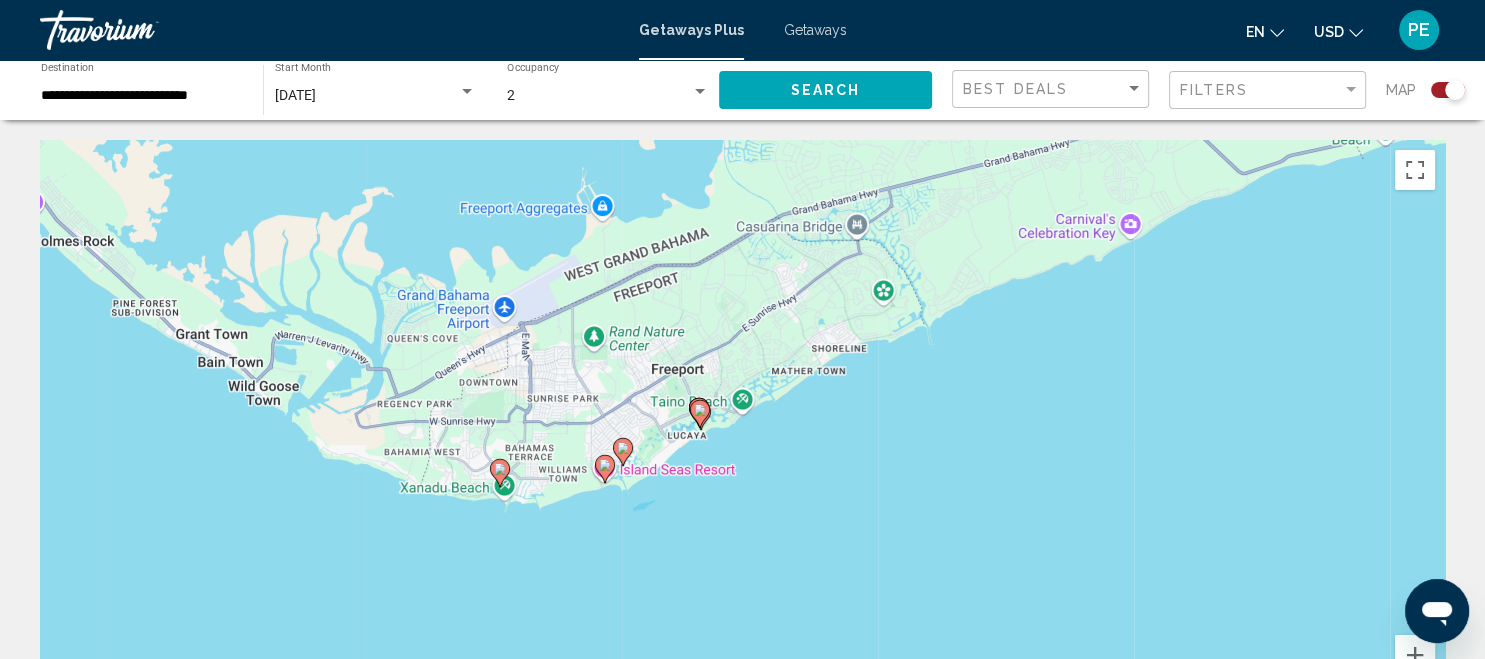 click at bounding box center [467, 91] 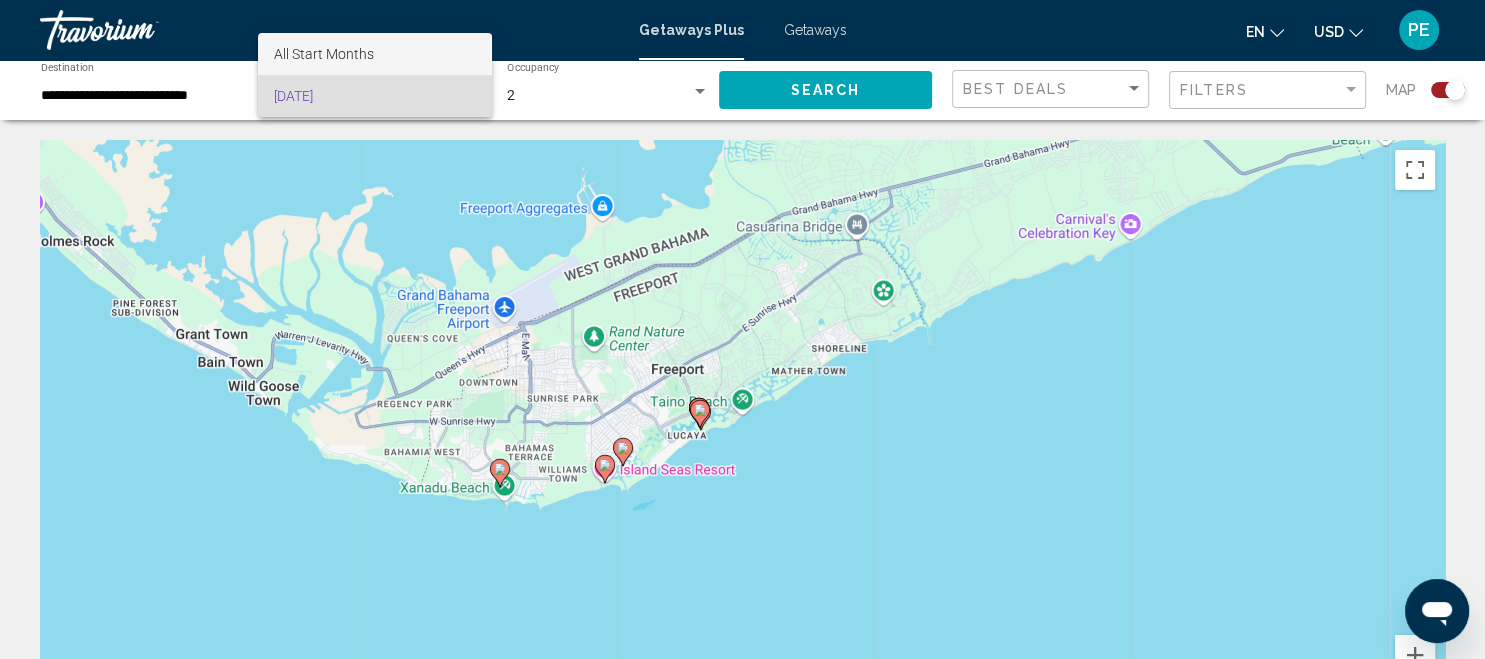 click on "All Start Months" at bounding box center [324, 54] 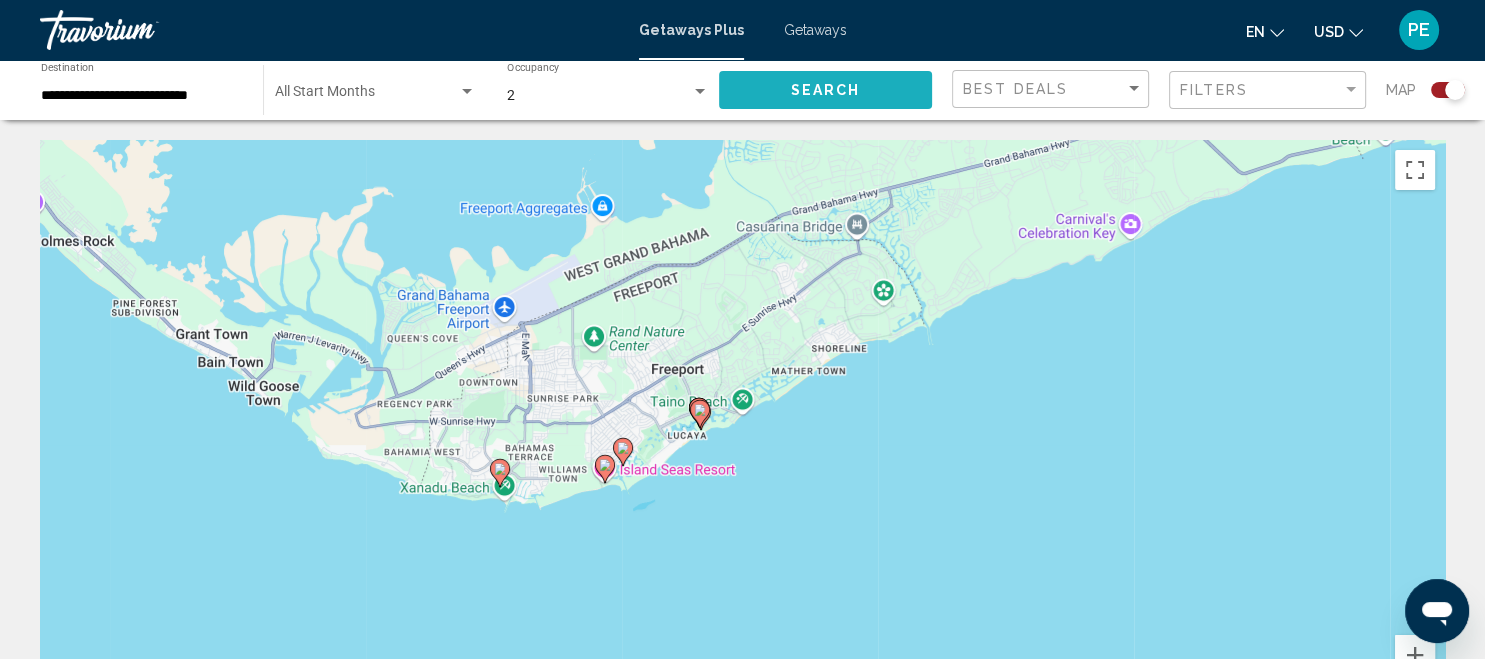 click on "Search" 